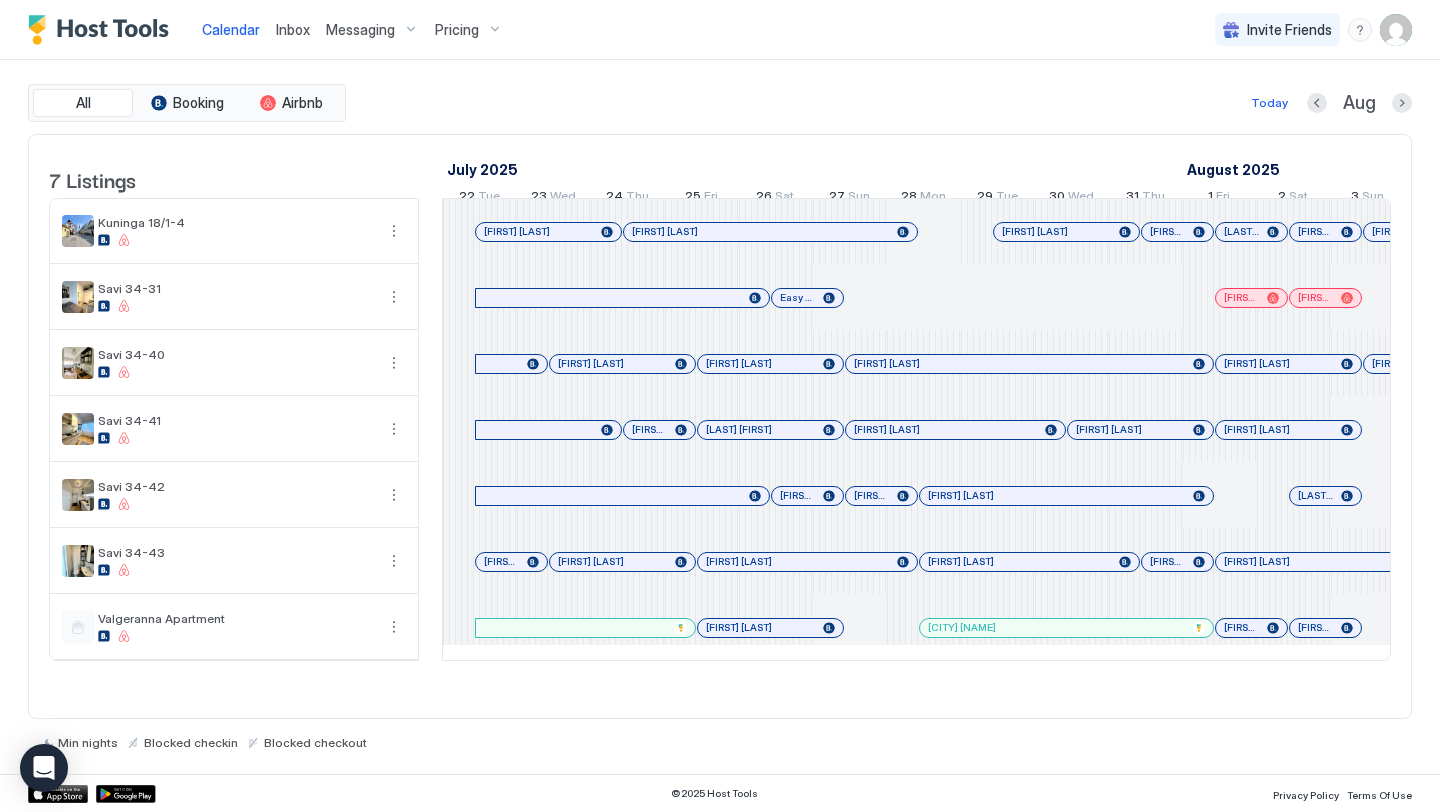 scroll, scrollTop: 0, scrollLeft: 0, axis: both 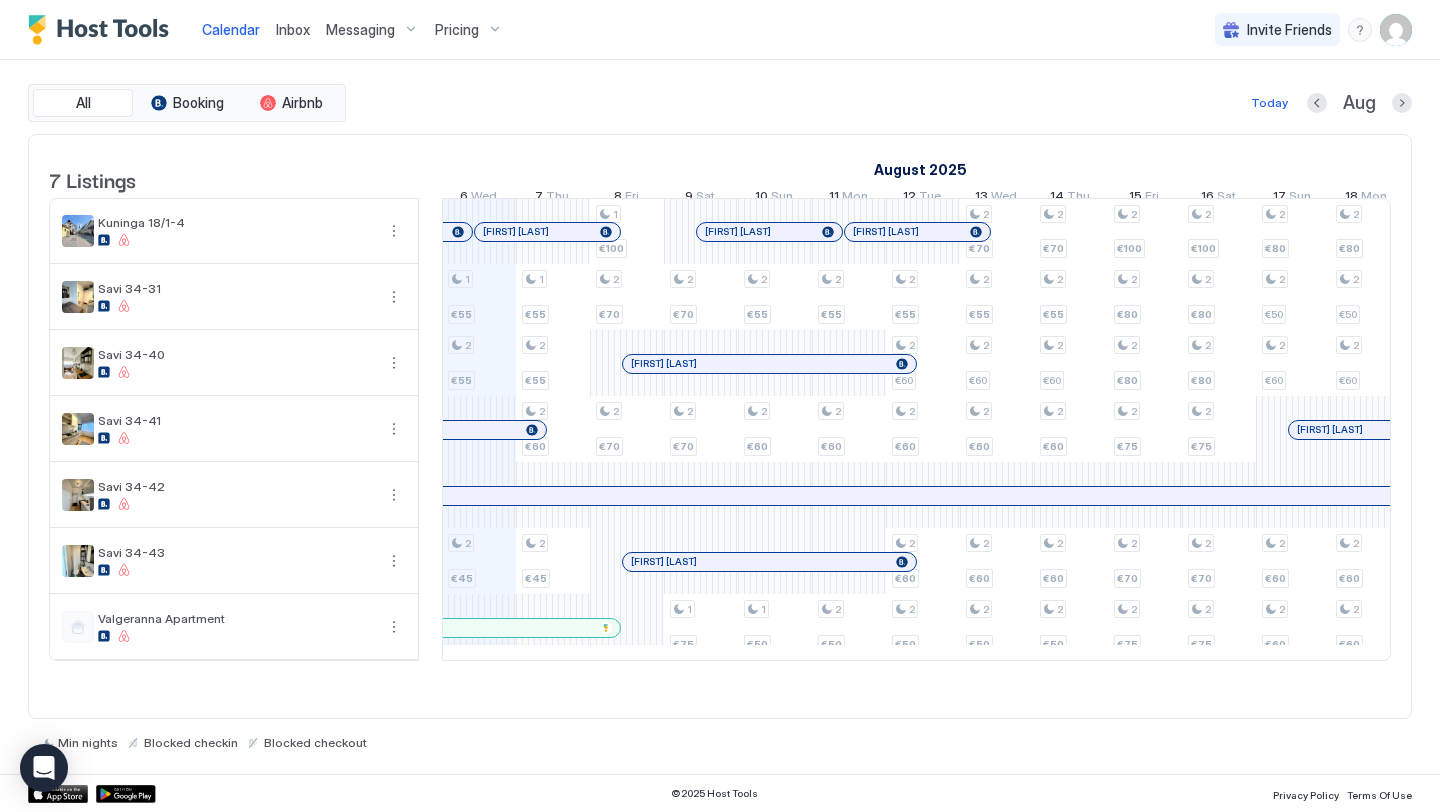 click on "1 €55 2 €55 2 €45 1 €55 2 €55 2 €60 2 €45 1 €100 2 €70 2 €70 2 €70 2 €70 1 €75 2 €55 2 €60 1 €50 2 €55 2 €60 2 €50 2 €55 2 €60 2 €60 2 €60 2 €50 2 €70 2 €55 2 €60 2 €60 2 €60 2 €50 2 €70 2 €55 2 €60 2 €60 2 €60 2 €50 2 €100 2 €80 2 €80 2 €75 2 €70 2 €75 2 €100 2 €80 2 €80 2 €75 2 €70 2 €75 2 €80 2 €50 2 €60 2 €60 2 €60 2 €80 2 €50 2 €60 2 €60 2 €60 2 €80 2 €50 2 €60 2 €55 2 €60 2 €60 2 €80 2 €50 2 €60 2 €55 2 €60 2 €60 2 €50 2 €60 2 €55 2 €60 2 €60 2 €80 2 €80 2 €70 2 €70 2 €75 2 €80 2 €80 2 €70 2 €70 2 €75 2 €80 2 €60 2 €60 2 €55 2 €60 2 €60 2 €60 2 €80 2 €60 2 €60 2 €55 2 €60 2 €60 2 €60 2 €80 2 €60 2 €60 2 €55 2 €60 2 €60 2 €60 2 €80 2 €60 2 €60 2 €55 2 €60 2 €60 2 €60 2 €80 2 €60 2 €60 2 €55 2 €60 2 €60 2 €60 2 €100 2 €80 2 €80 2 €70 2 €80 2 €70 2 €75 2 2" at bounding box center [1293, 429] 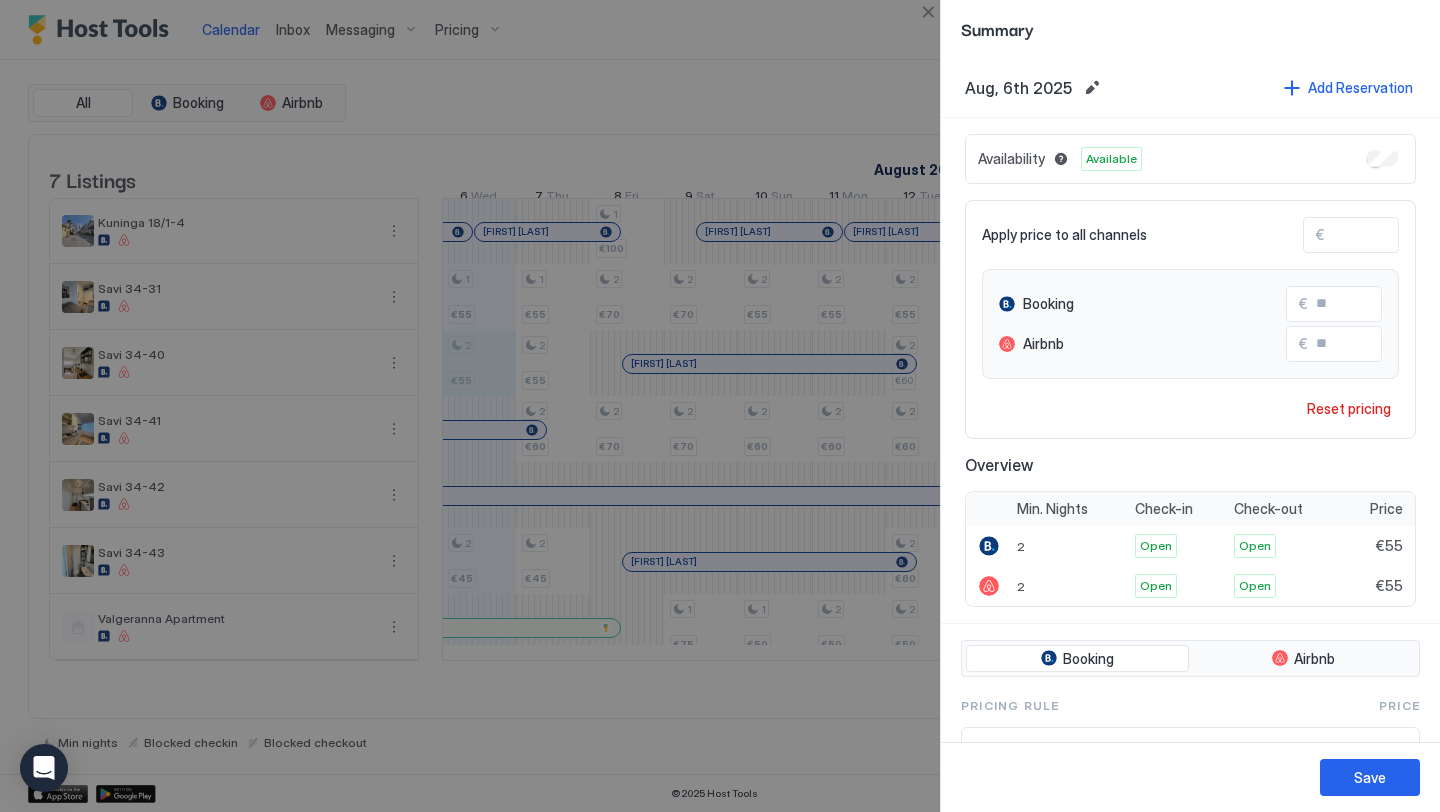 click on "**" at bounding box center [1405, 235] 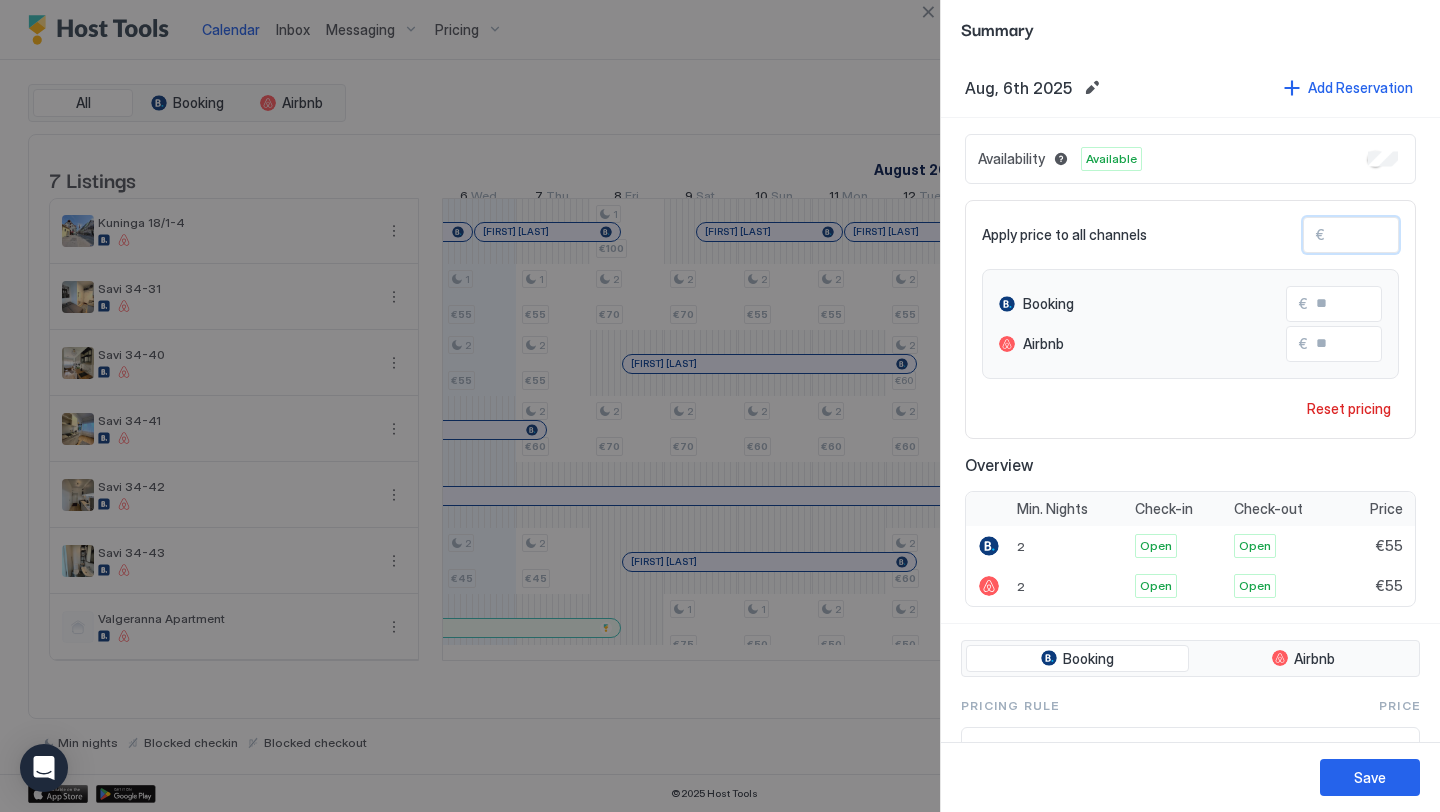 type on "*" 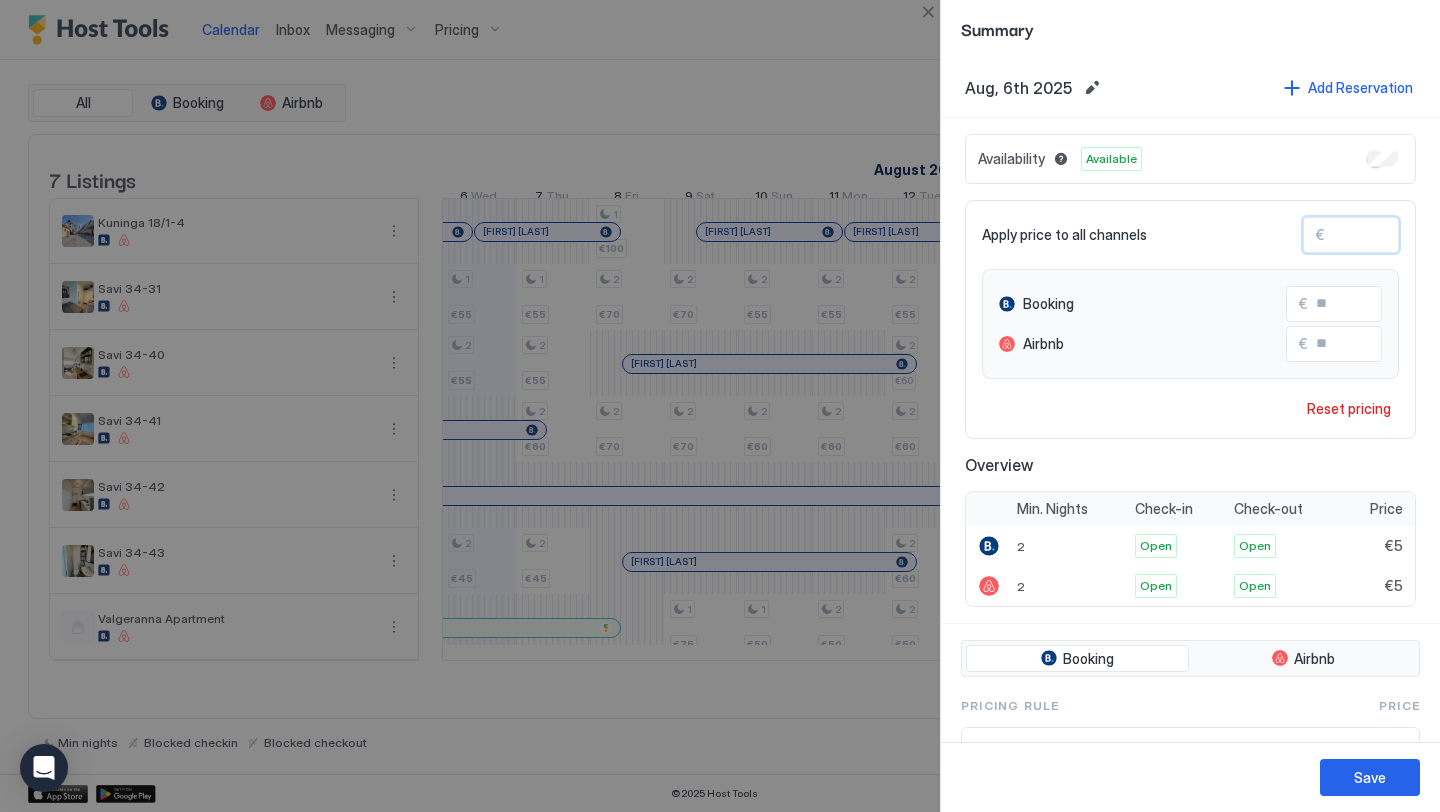 type 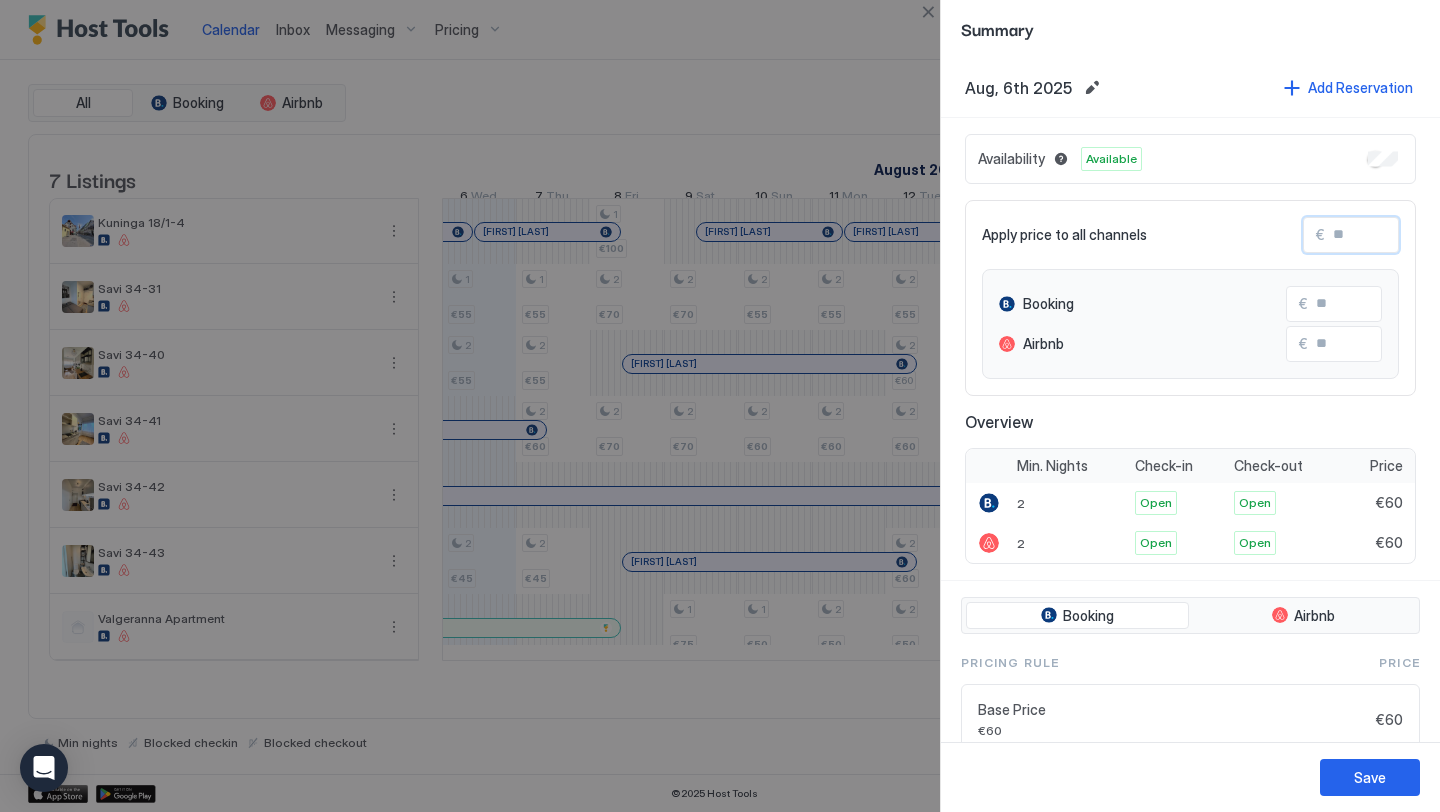 type on "*" 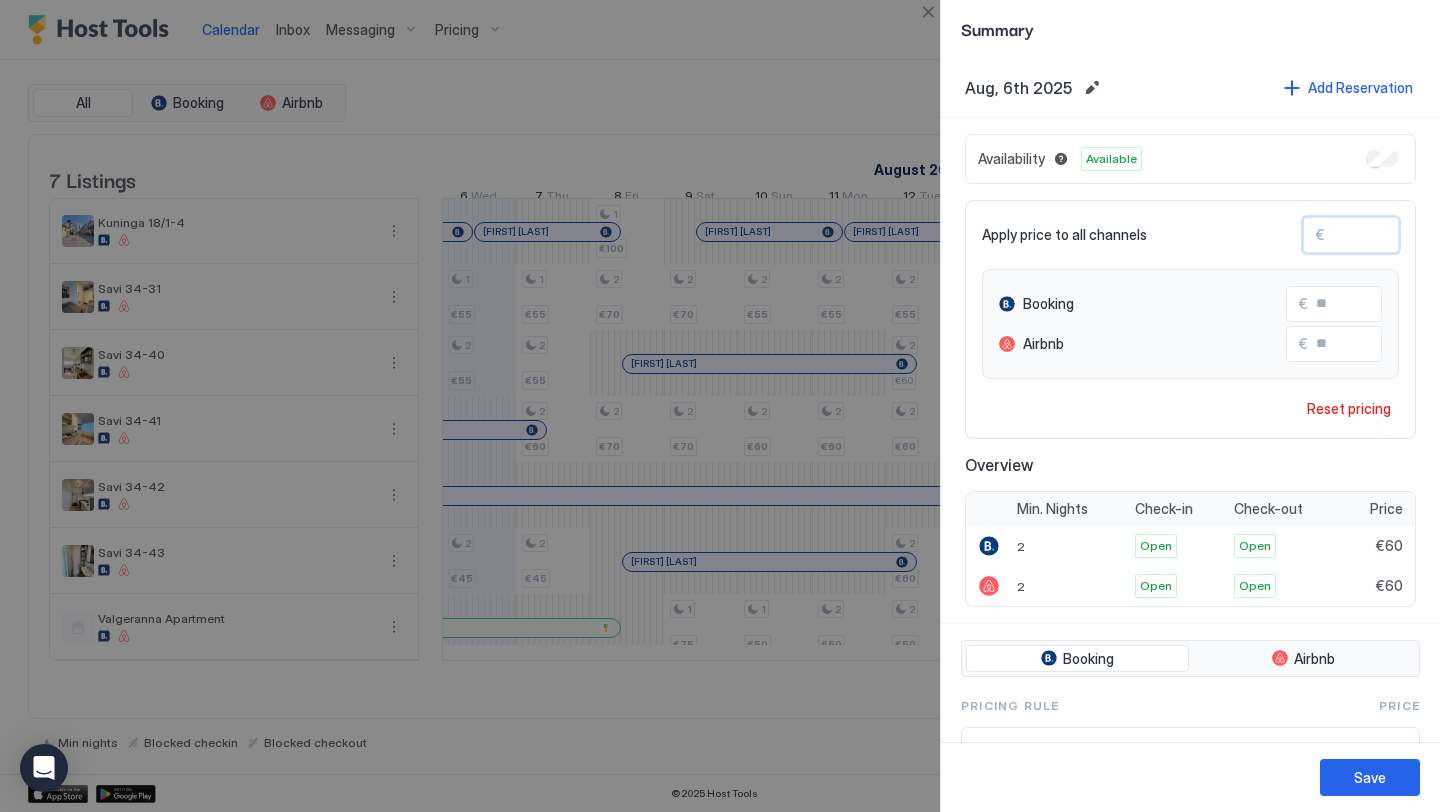 type on "**" 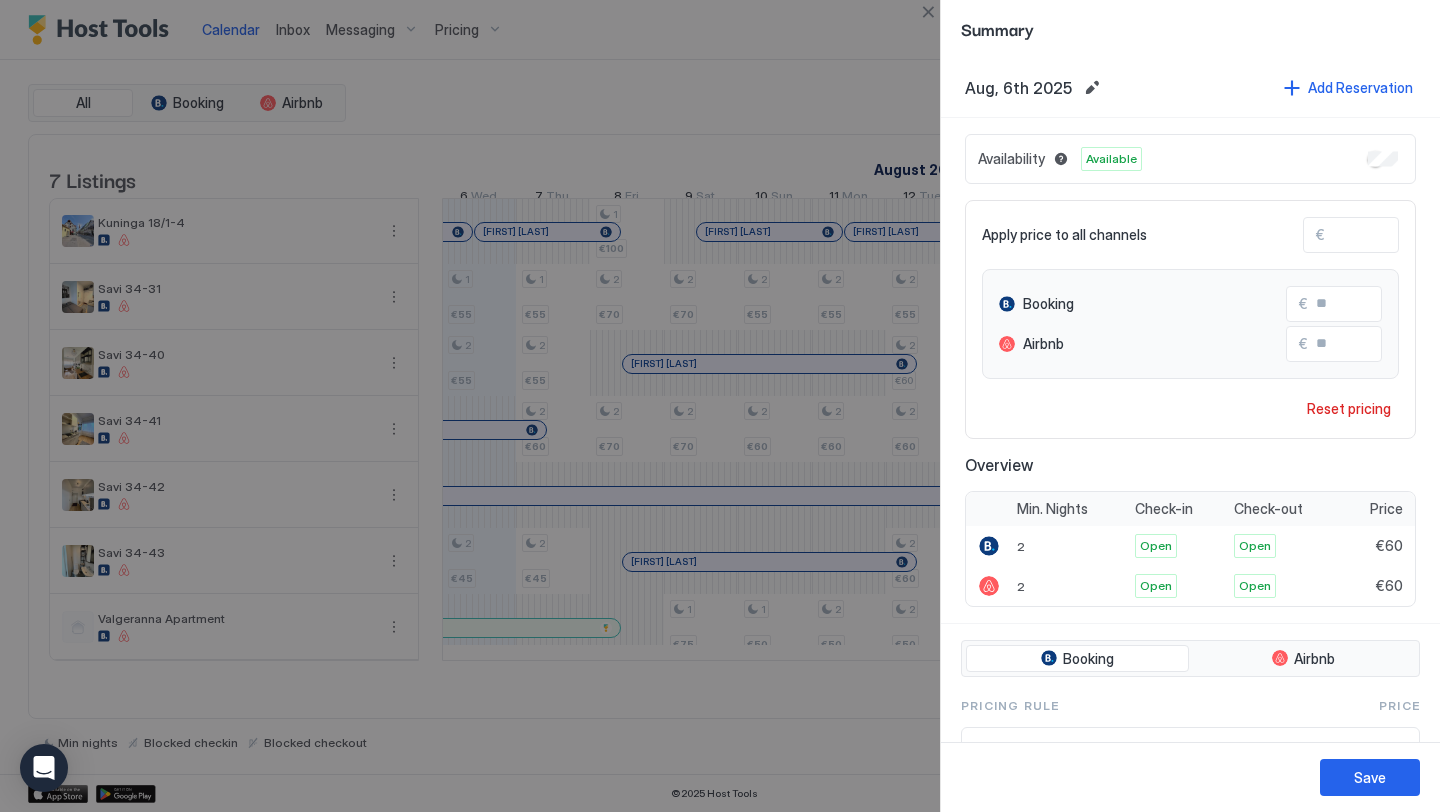 click at bounding box center [720, 406] 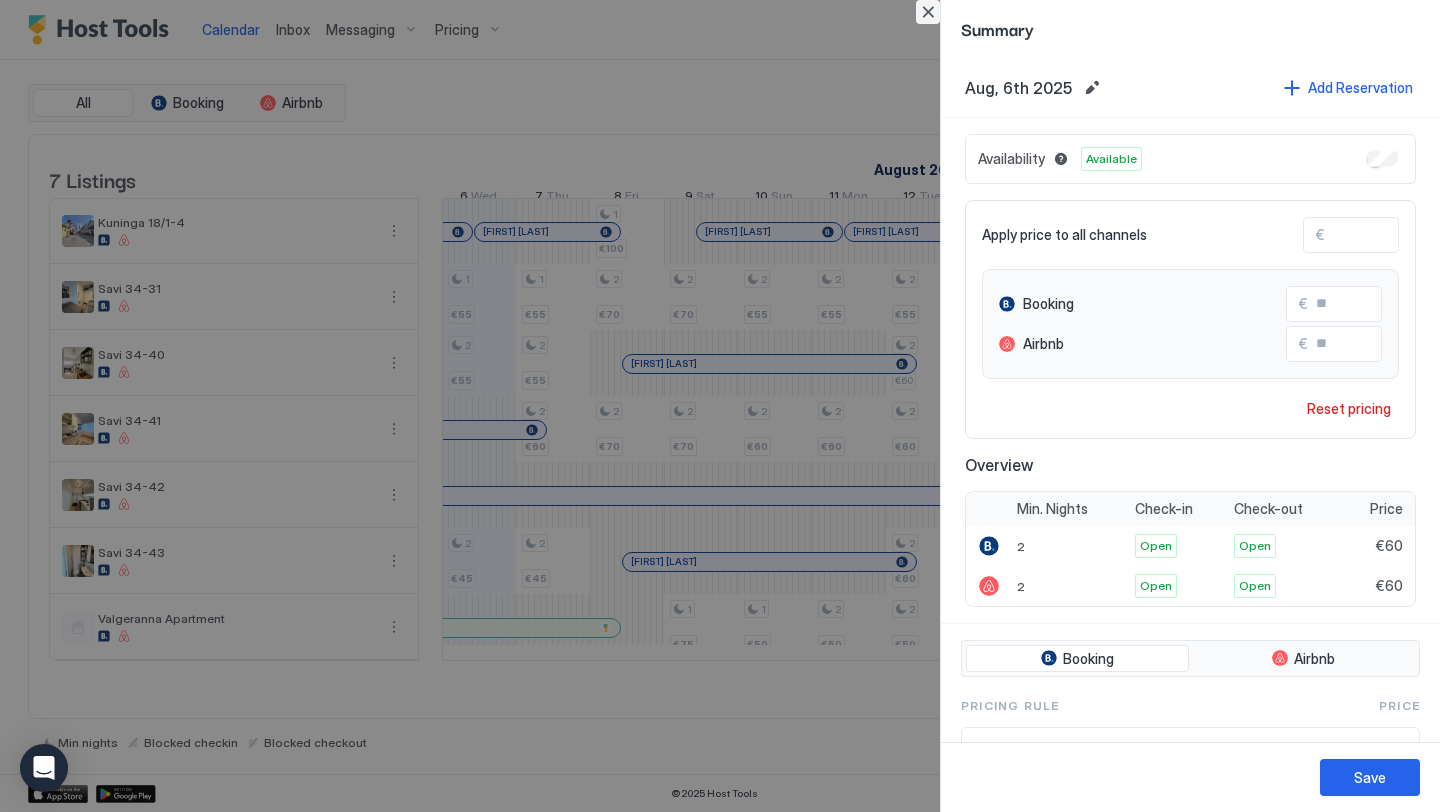 click at bounding box center [928, 12] 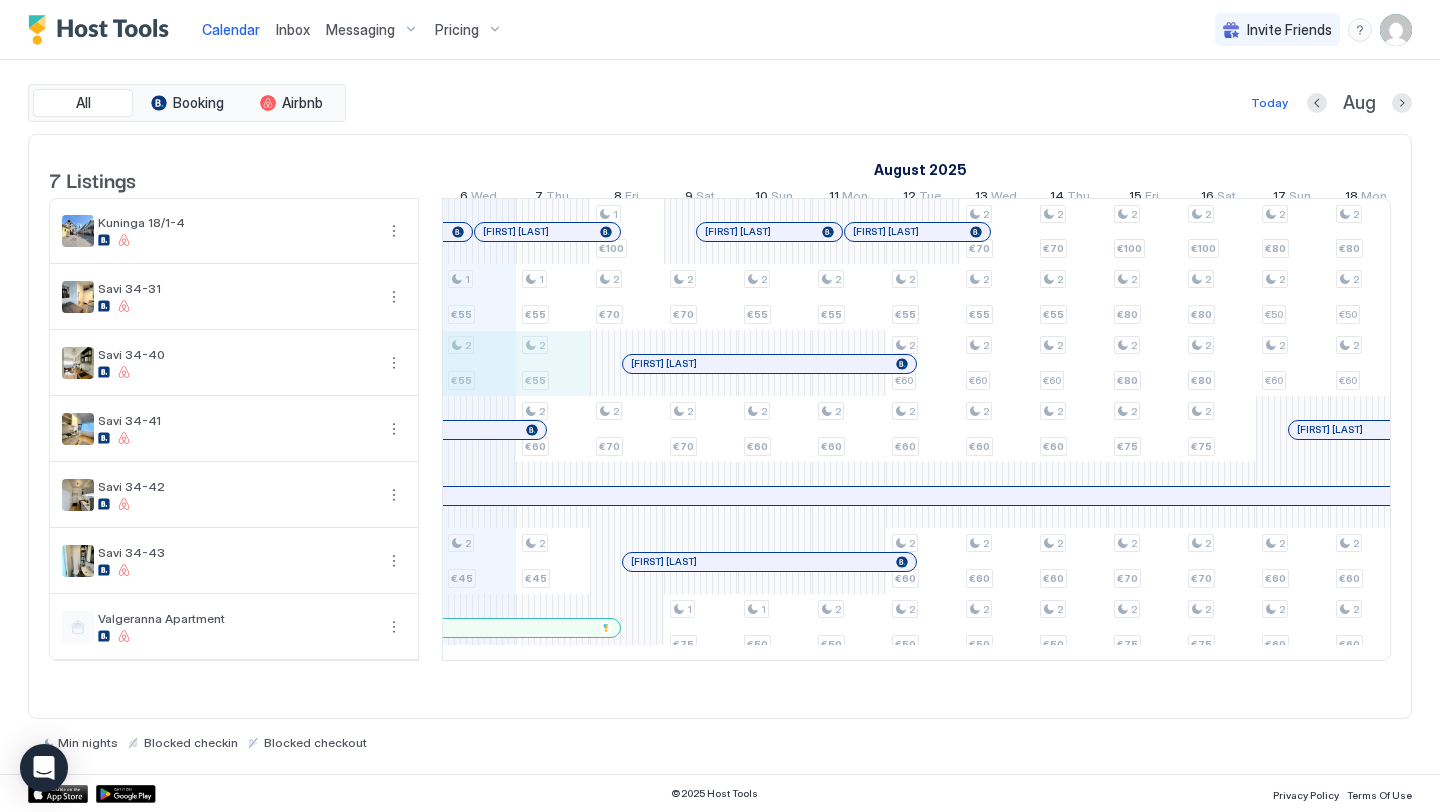 drag, startPoint x: 468, startPoint y: 360, endPoint x: 567, endPoint y: 357, distance: 99.04544 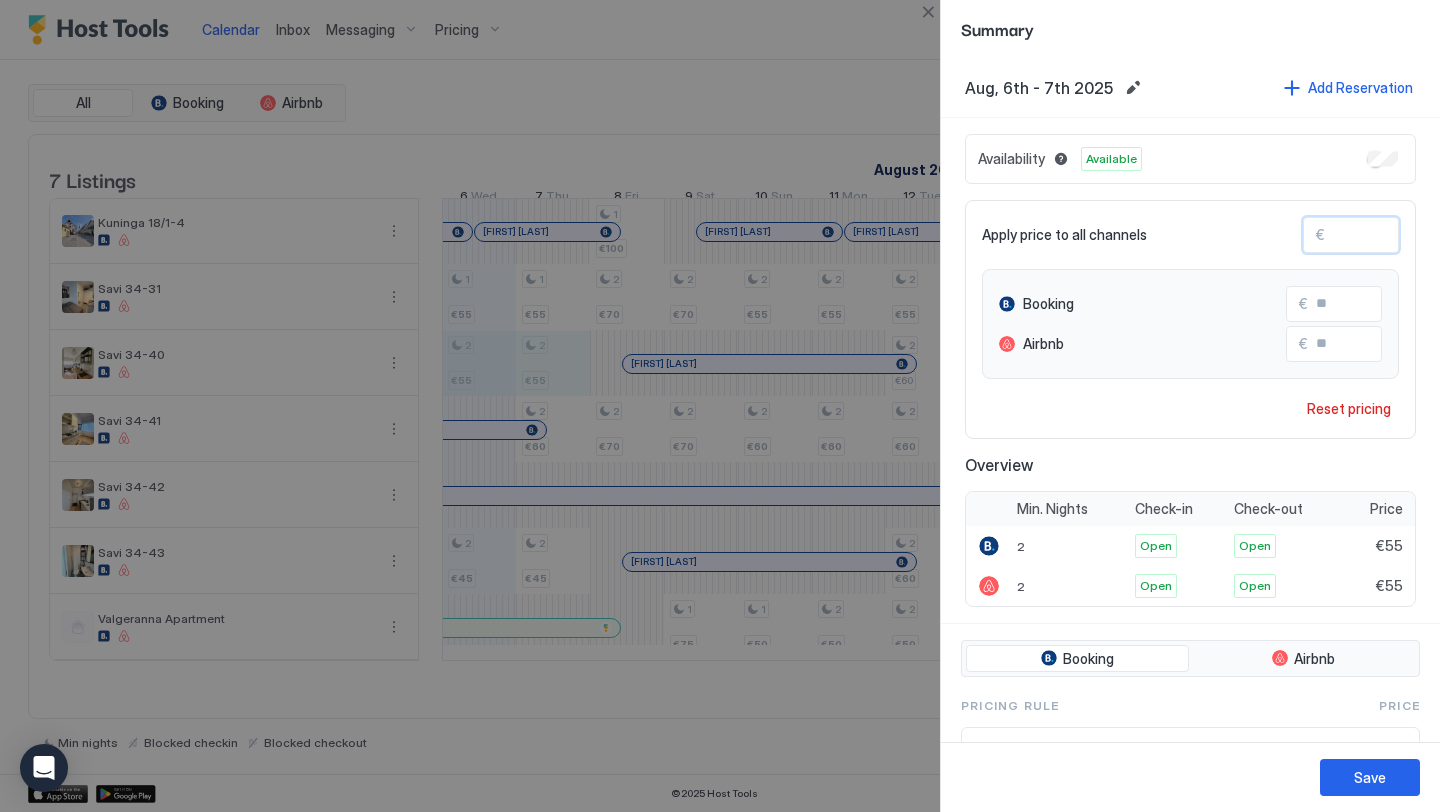 click on "**" at bounding box center [1405, 235] 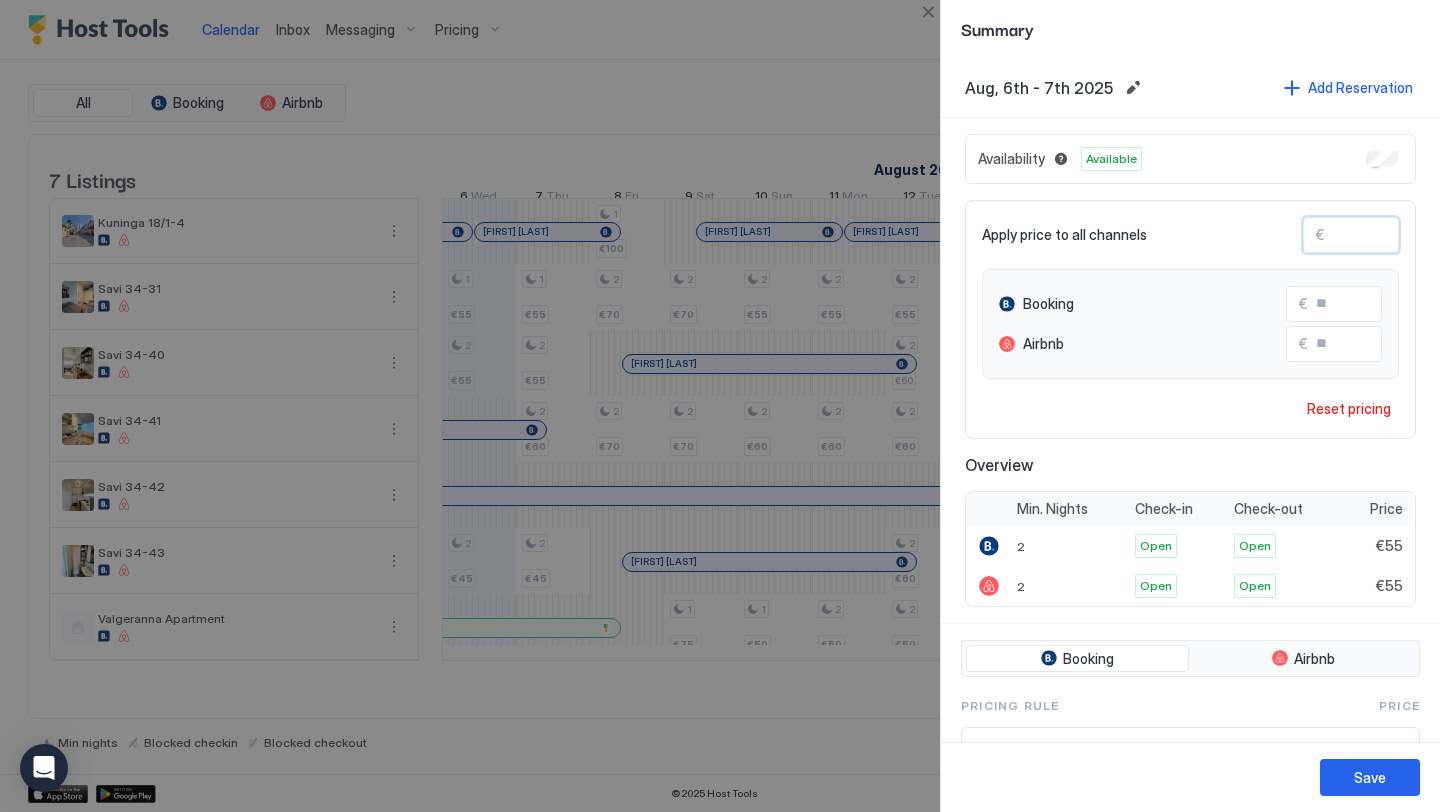 type on "*" 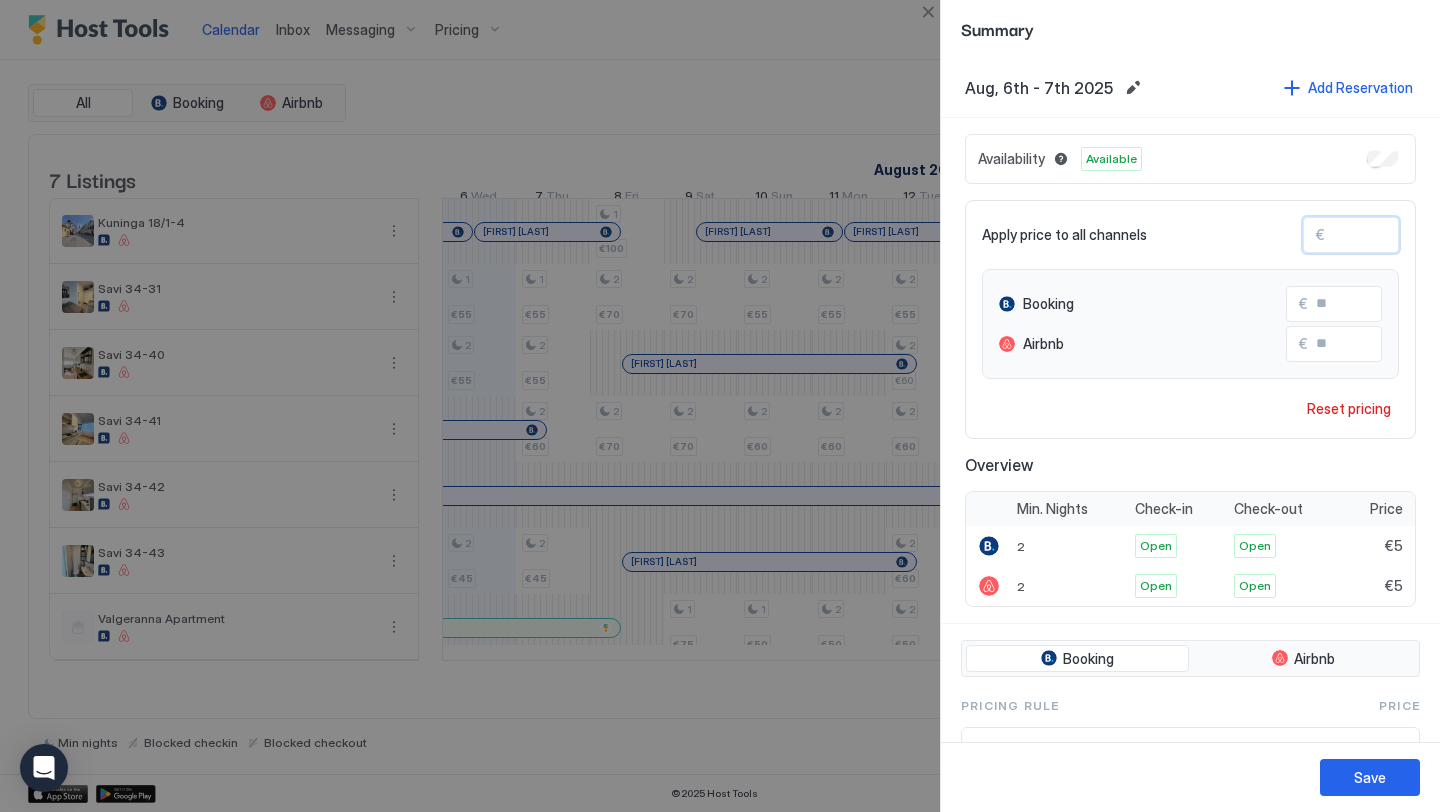 type 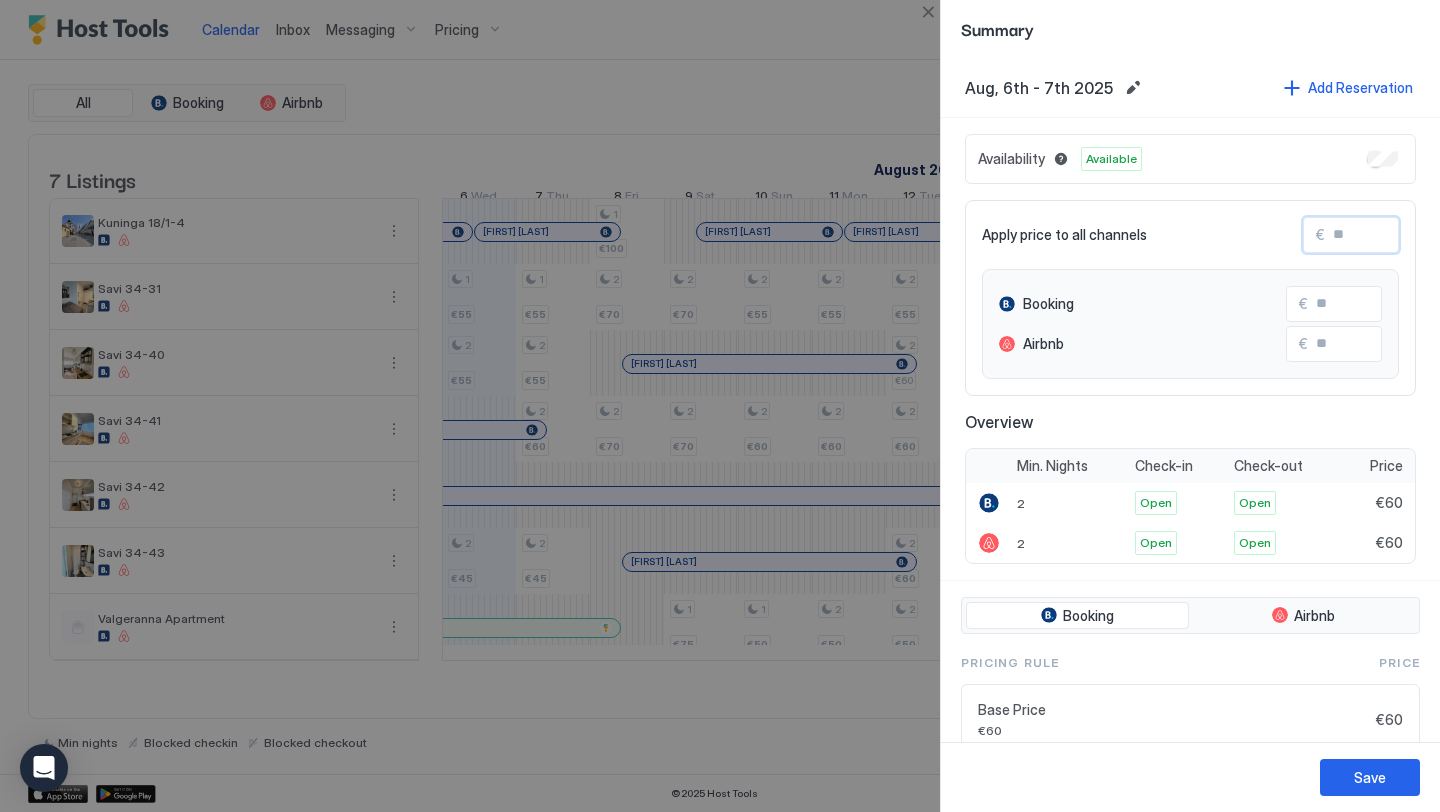 type on "*" 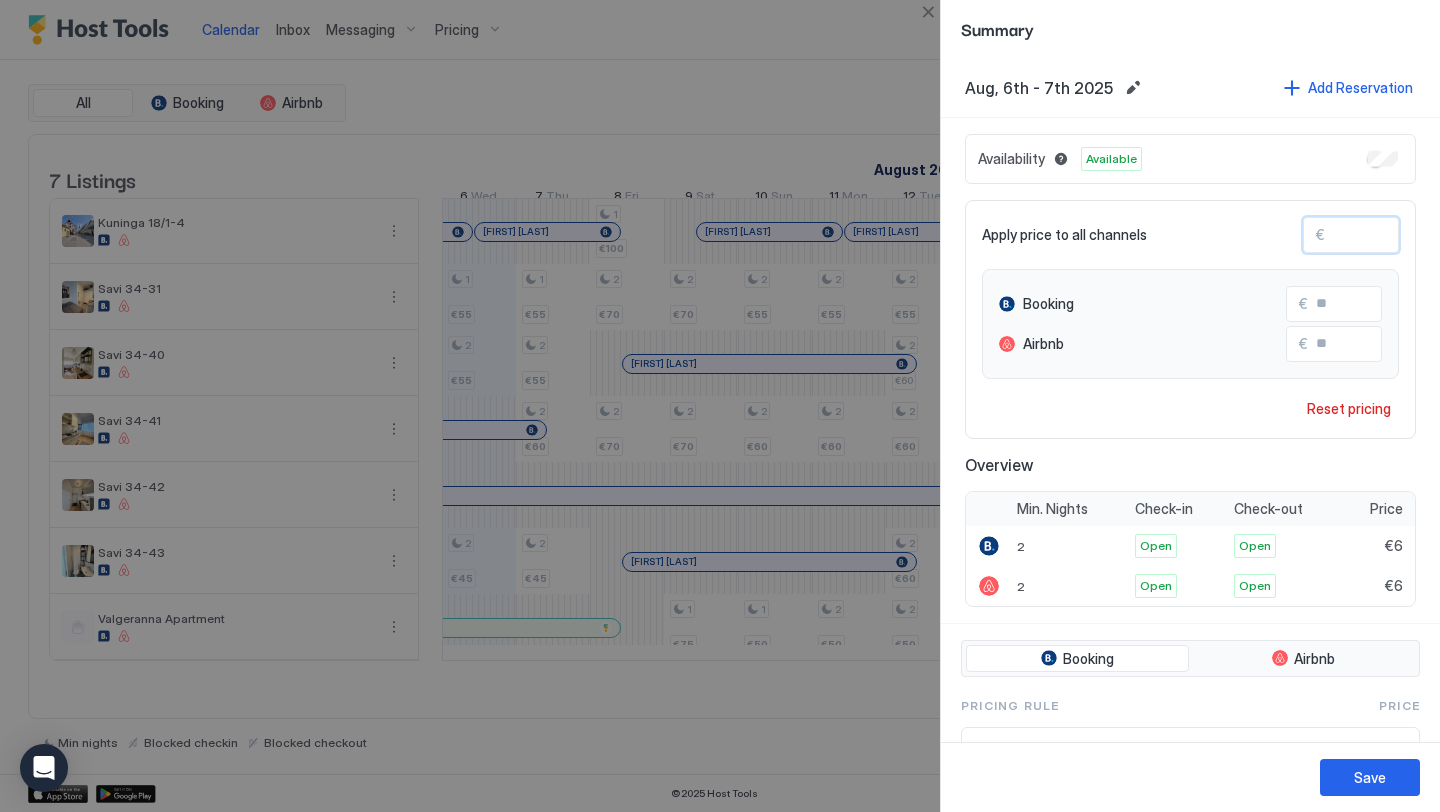 type on "**" 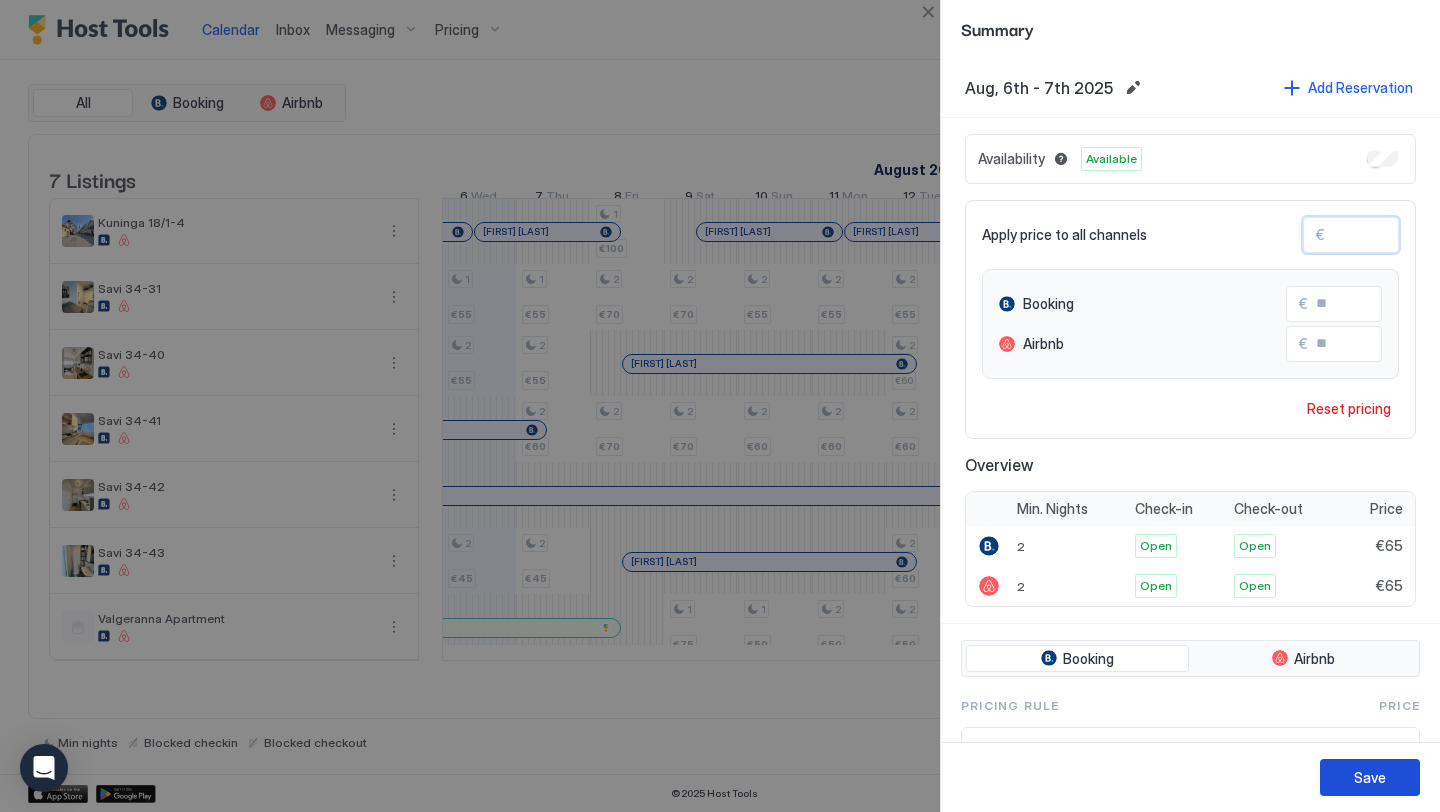 type on "**" 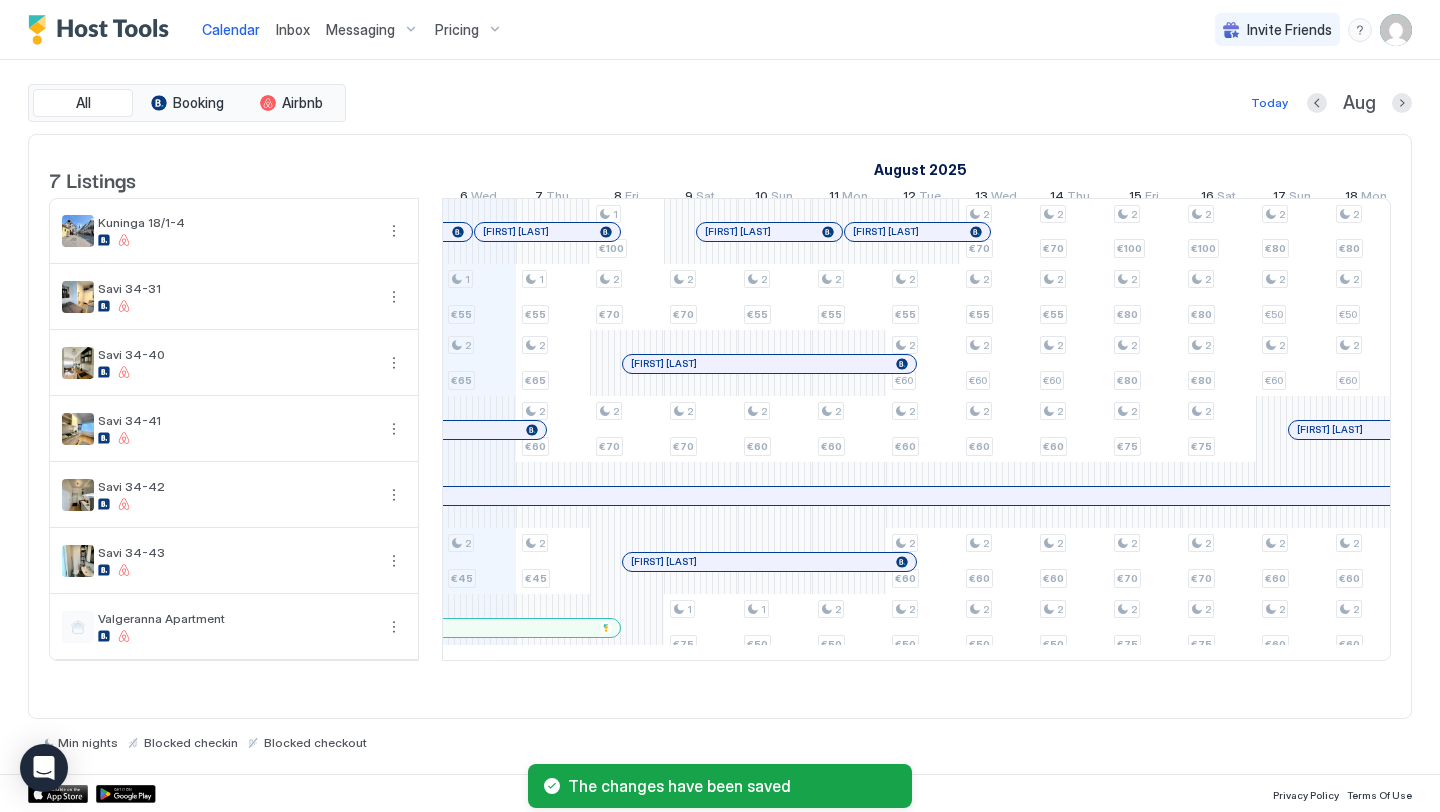 click on "Pricing" at bounding box center [469, 30] 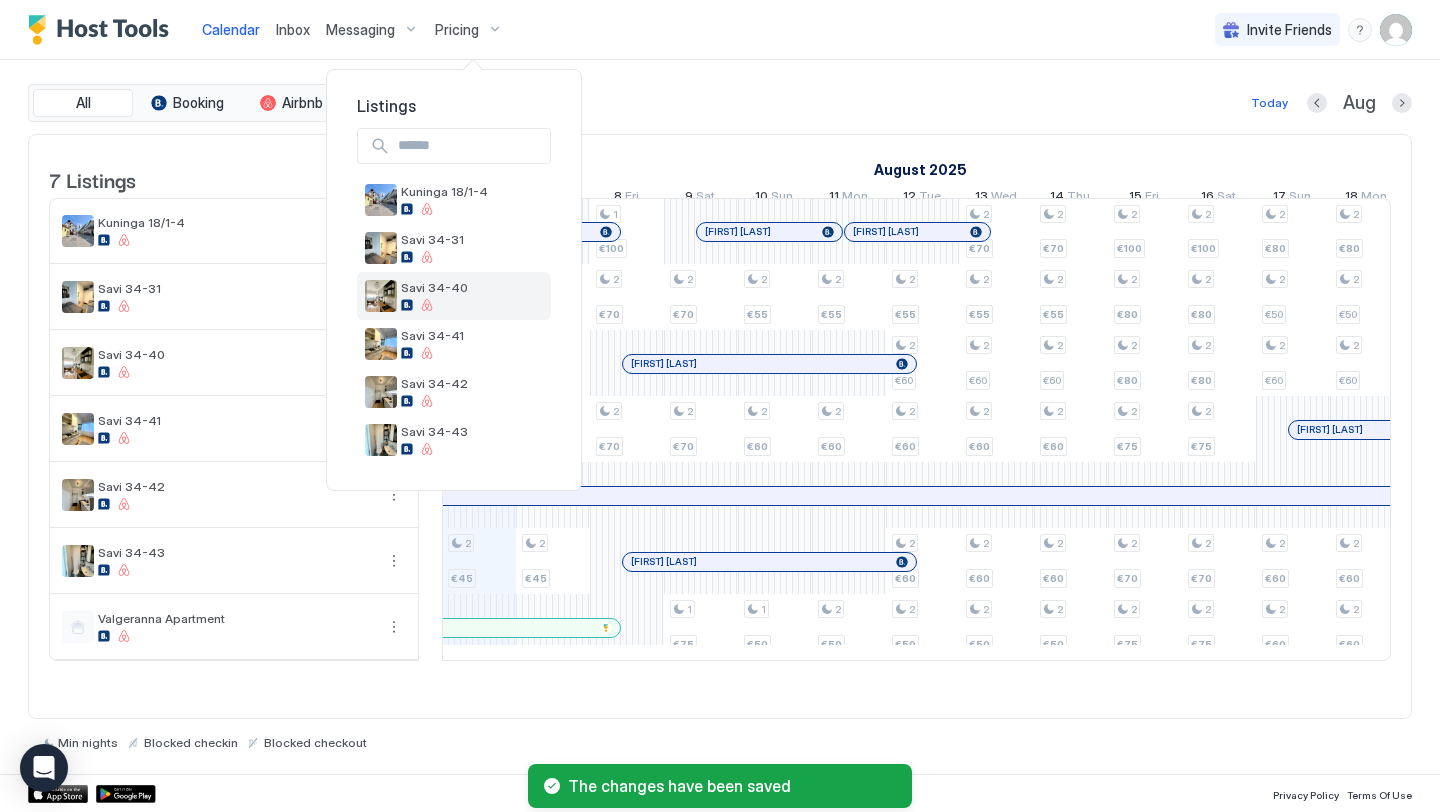 click on "Savi 34-40" at bounding box center [454, 296] 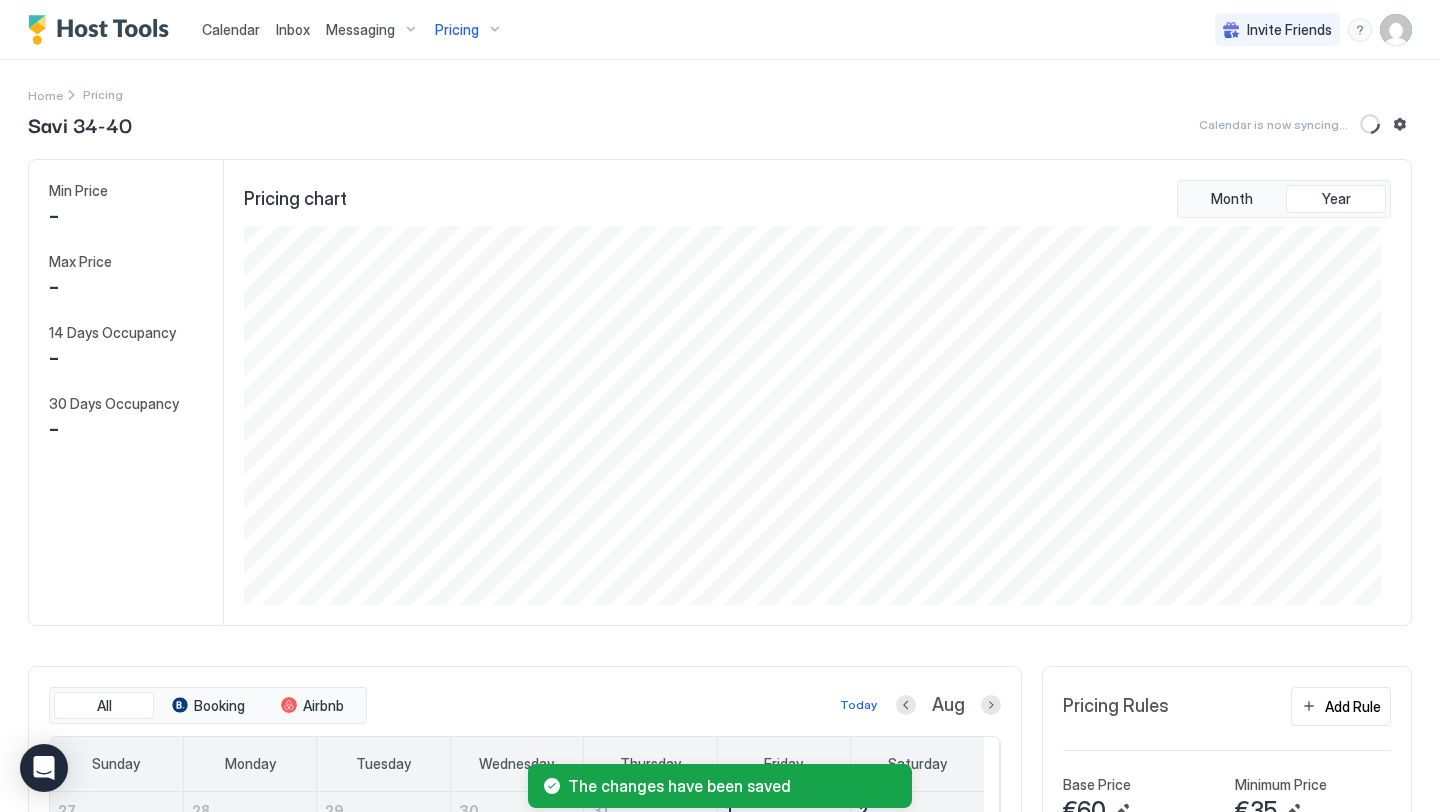 scroll, scrollTop: 999621, scrollLeft: 998863, axis: both 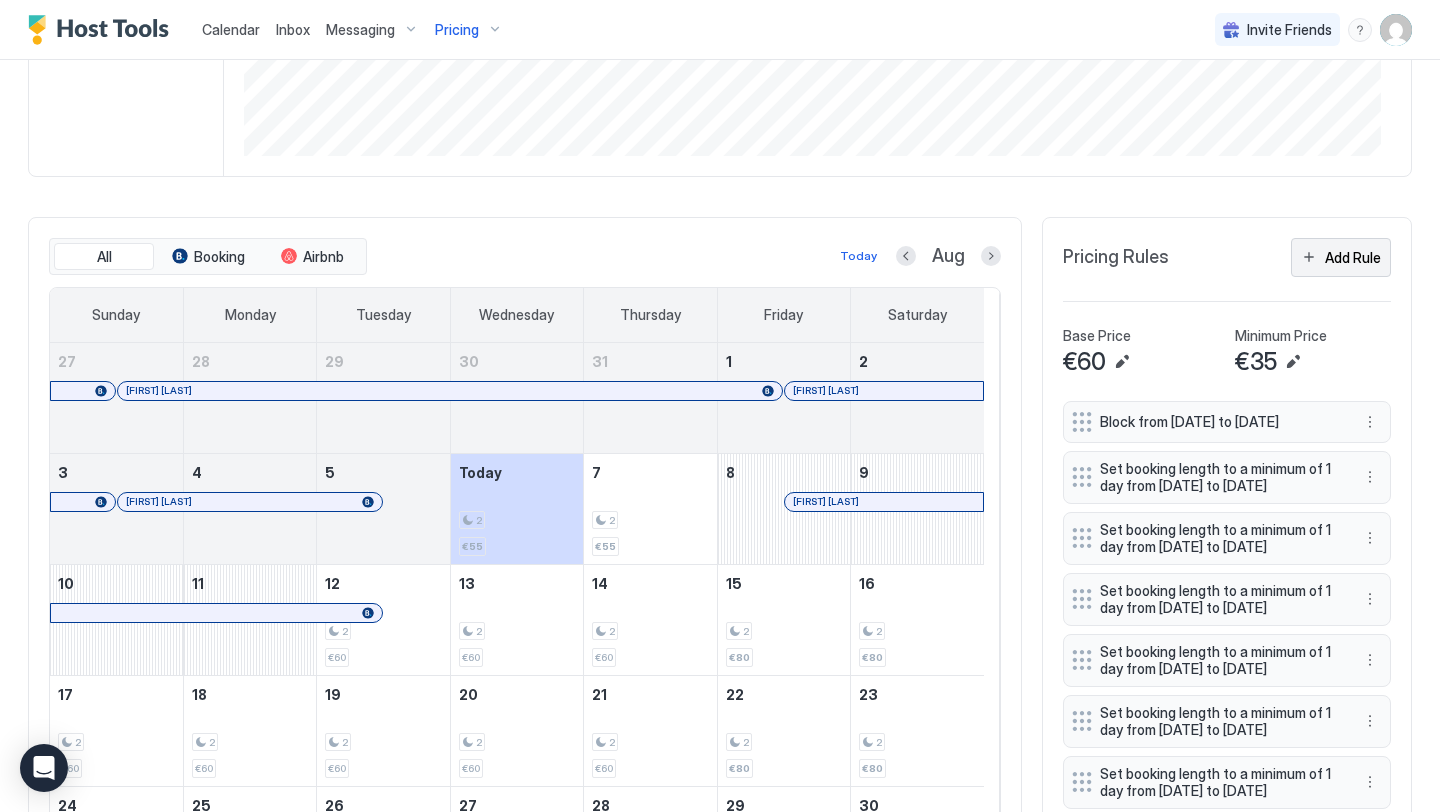 click on "Add Rule" at bounding box center (1353, 257) 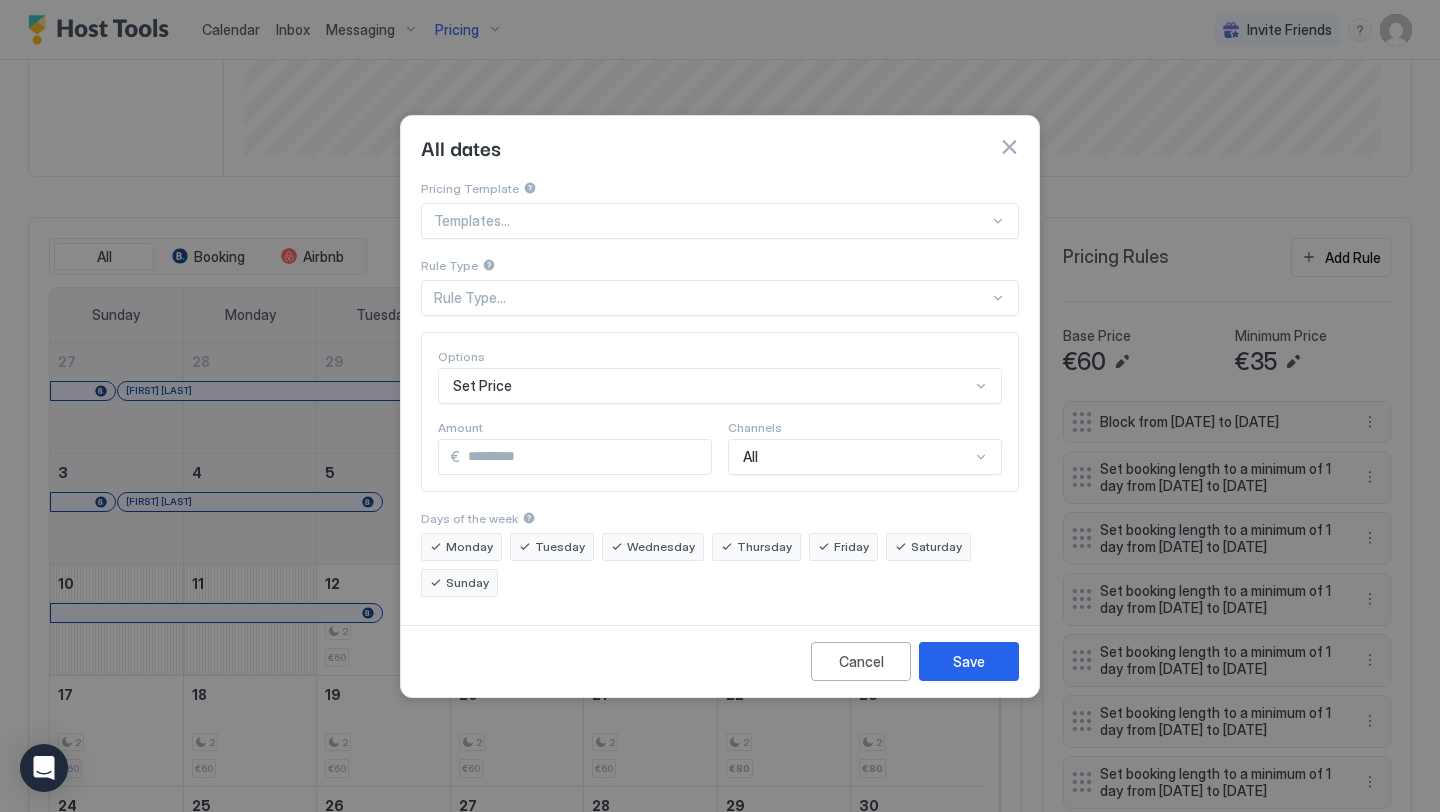 click on "Rule Type..." at bounding box center (720, 298) 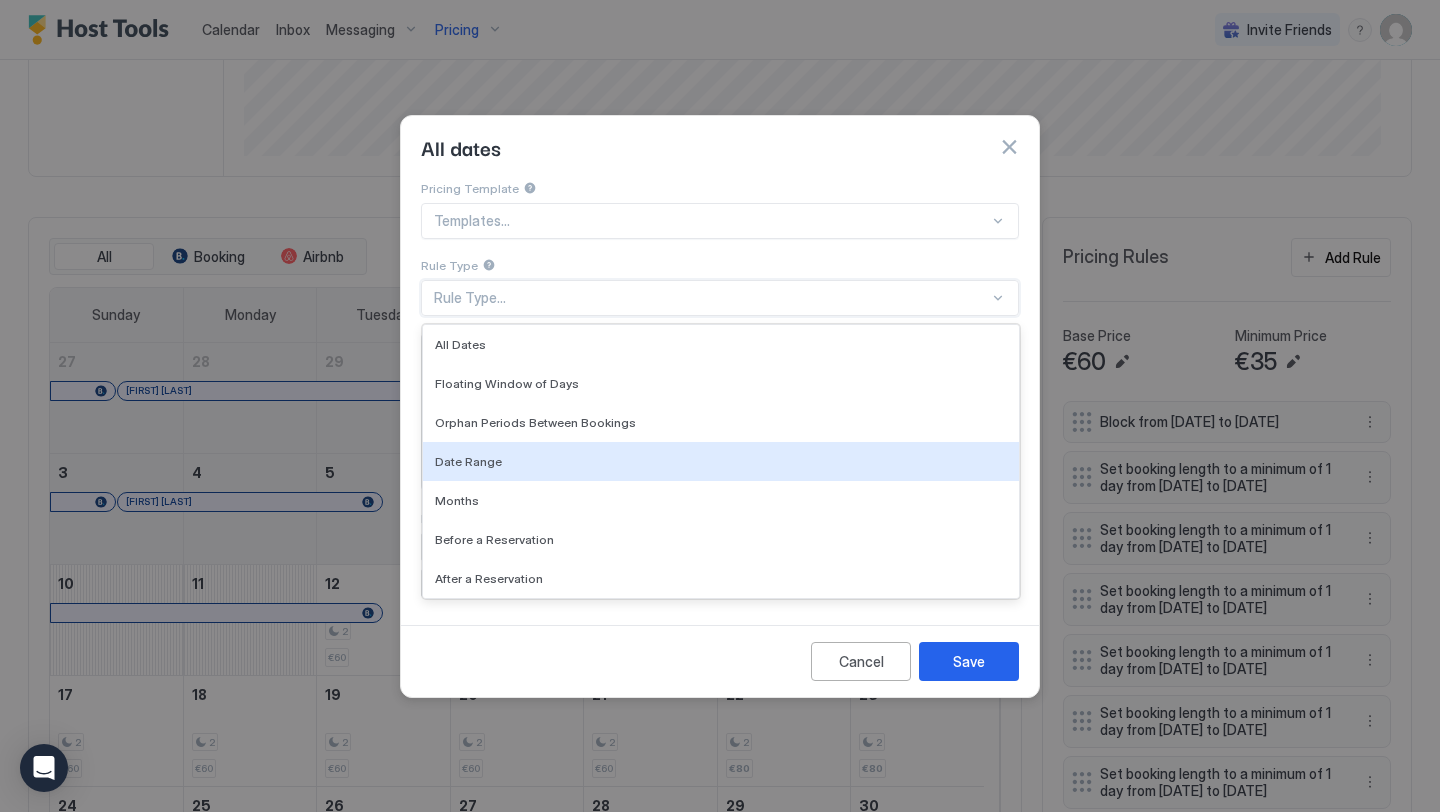 click on "Date Range" at bounding box center (468, 461) 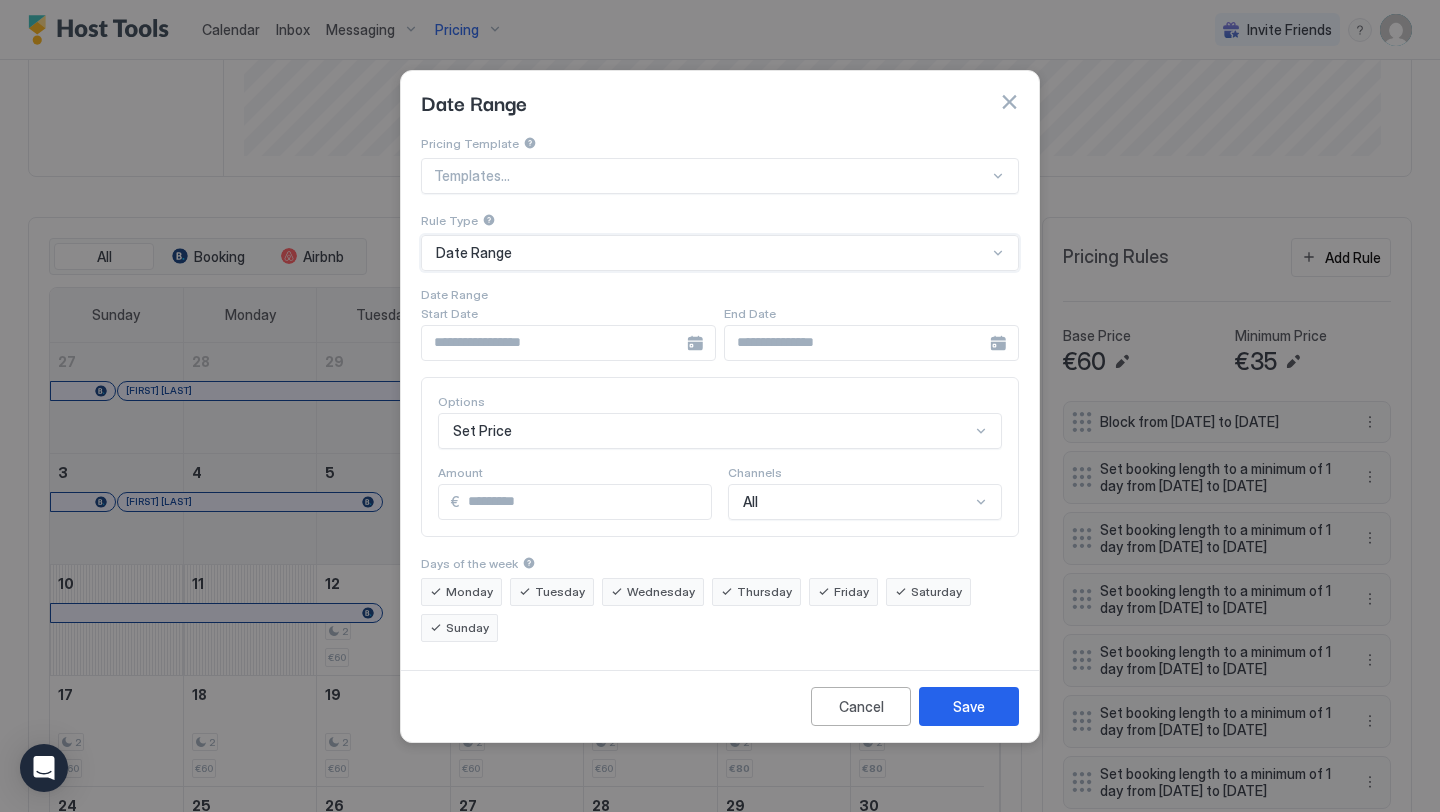 click at bounding box center (554, 343) 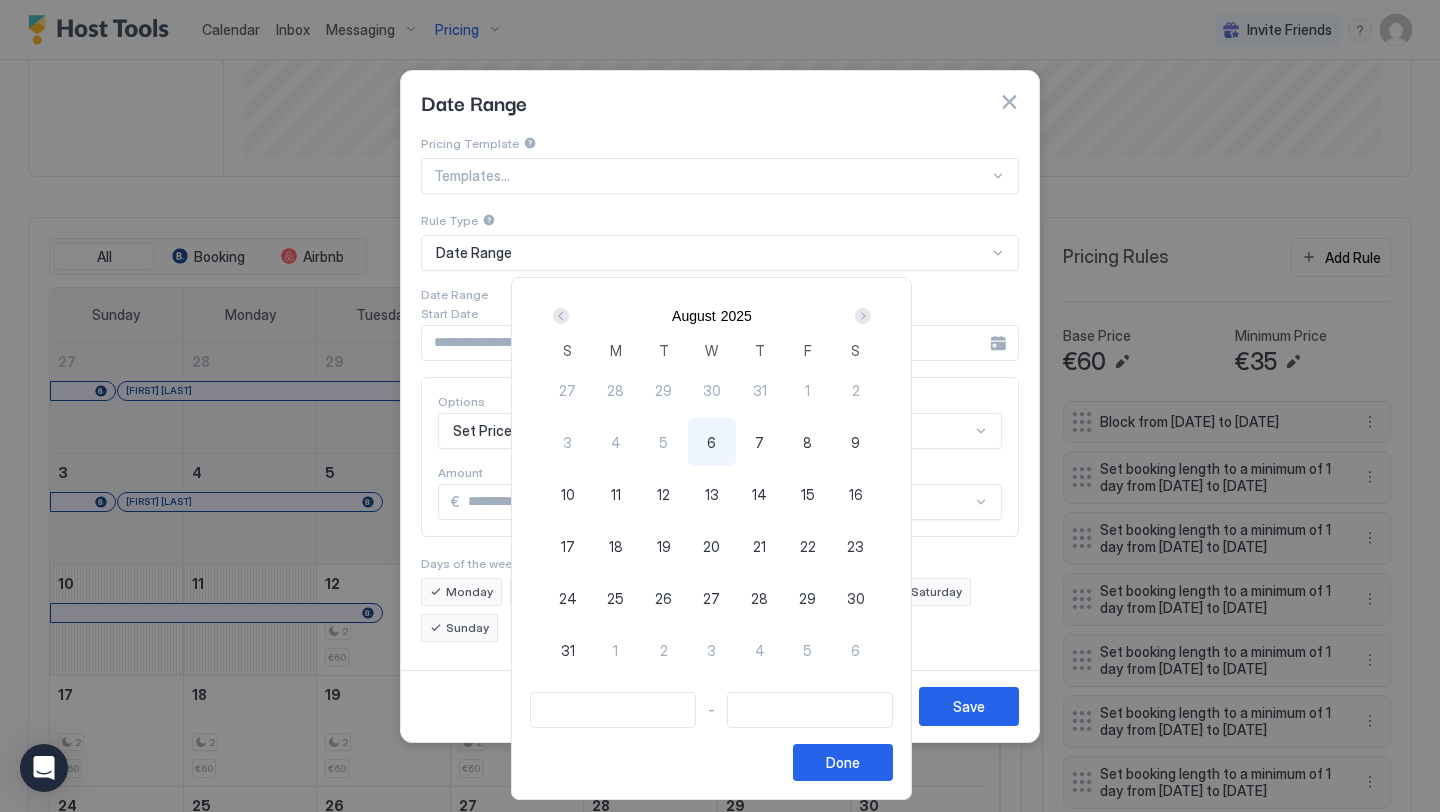 click on "6" at bounding box center [711, 442] 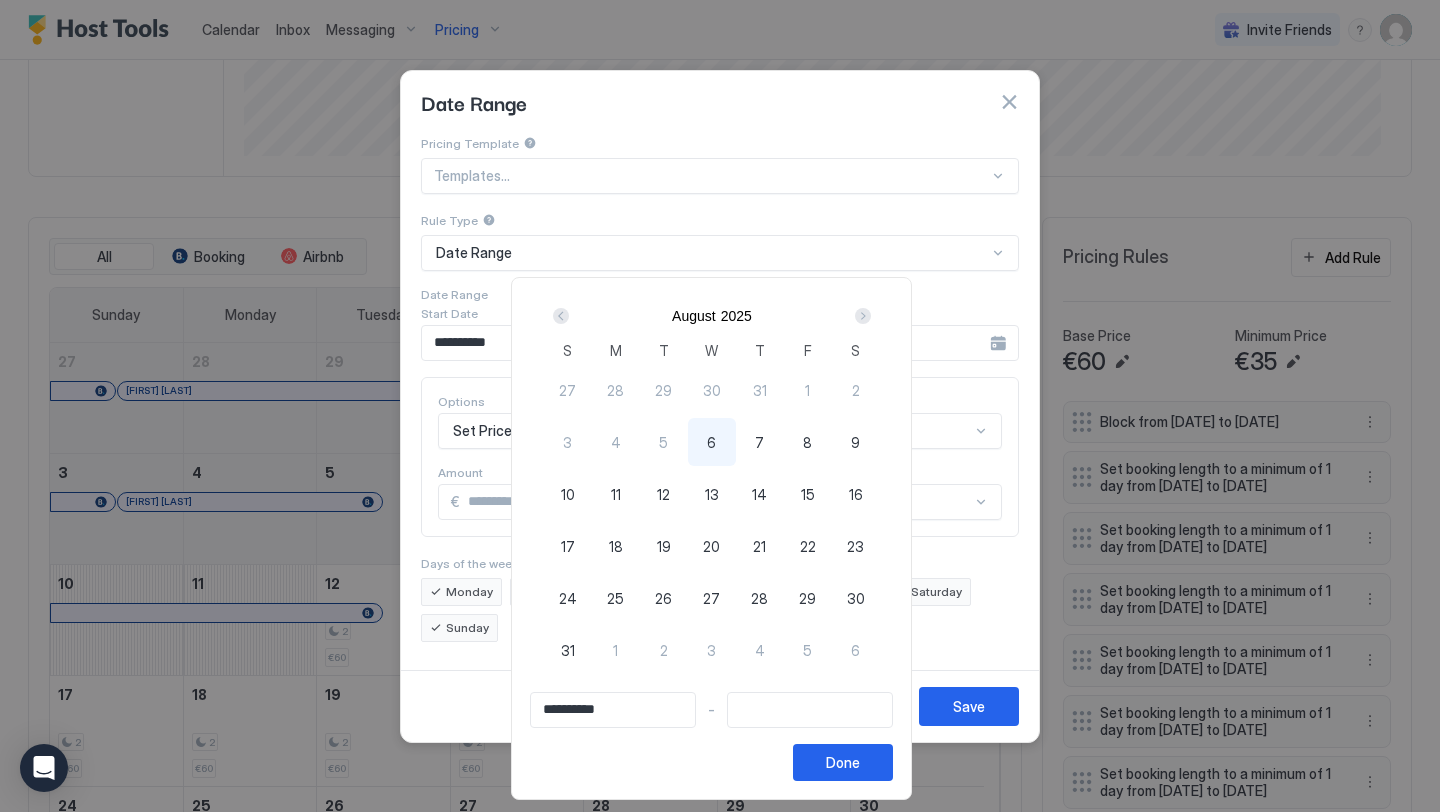 type on "**********" 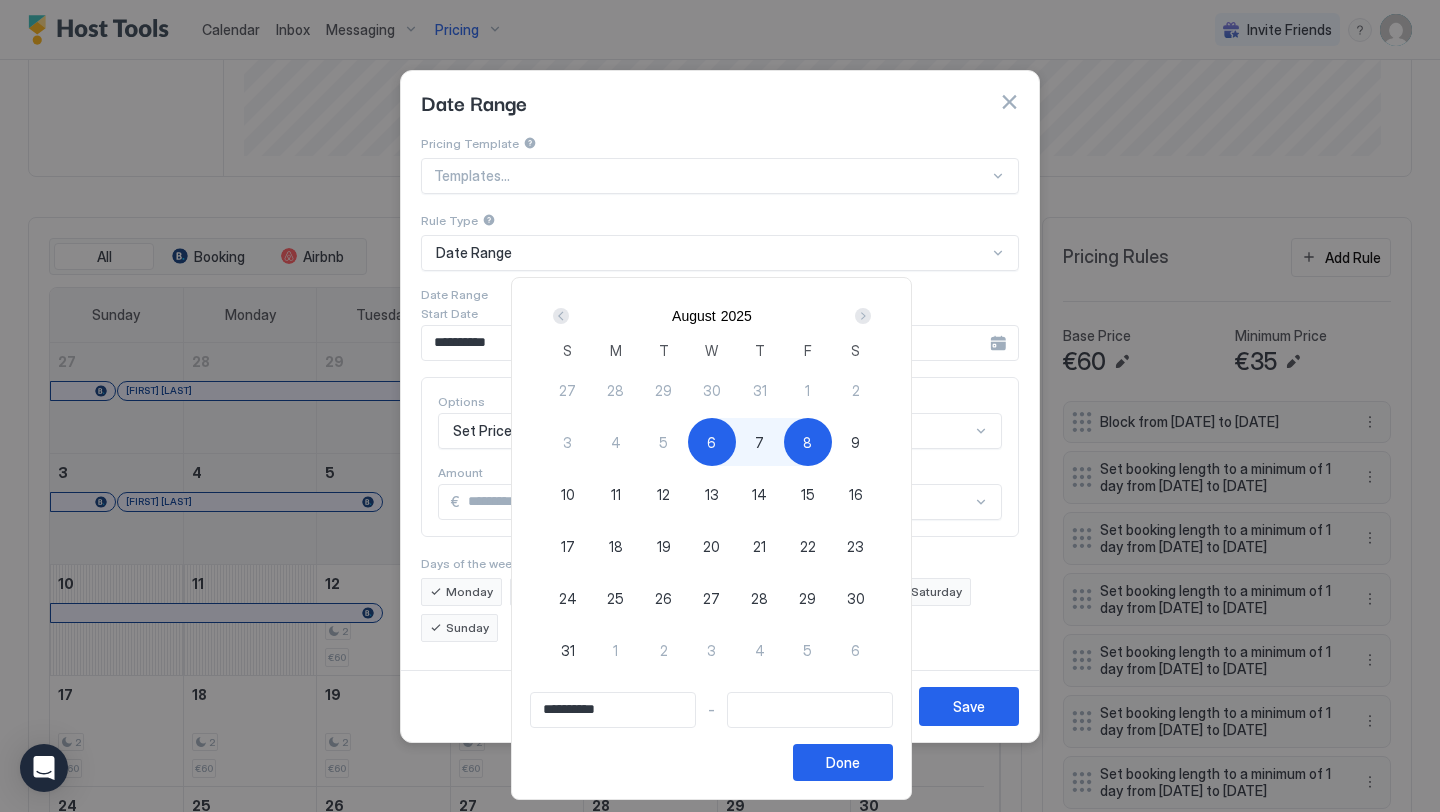 click on "8" at bounding box center [808, 442] 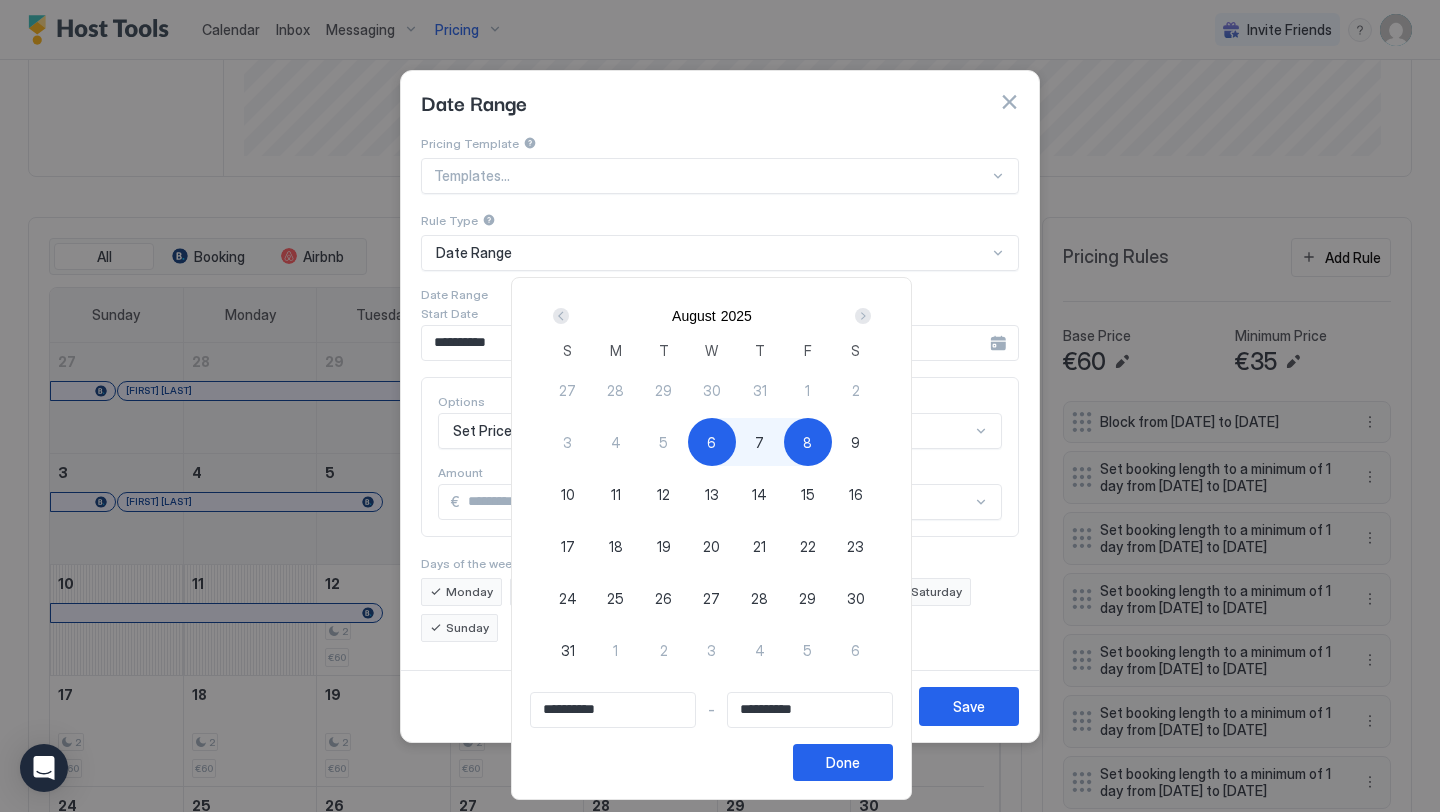 click on "[MONTH], [DAY] - [DAY] [YEAR]" at bounding box center (711, 538) 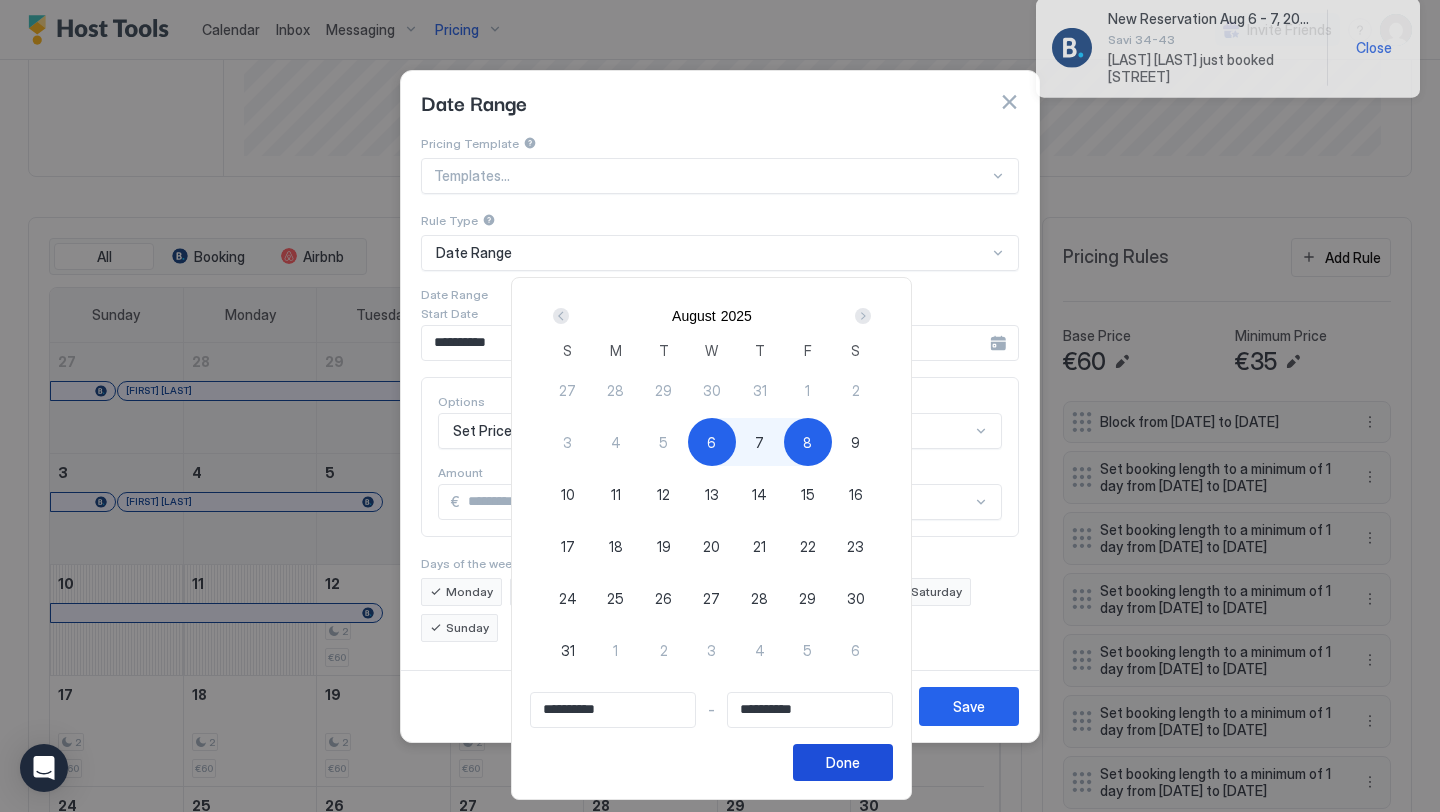 click on "Done" at bounding box center (843, 762) 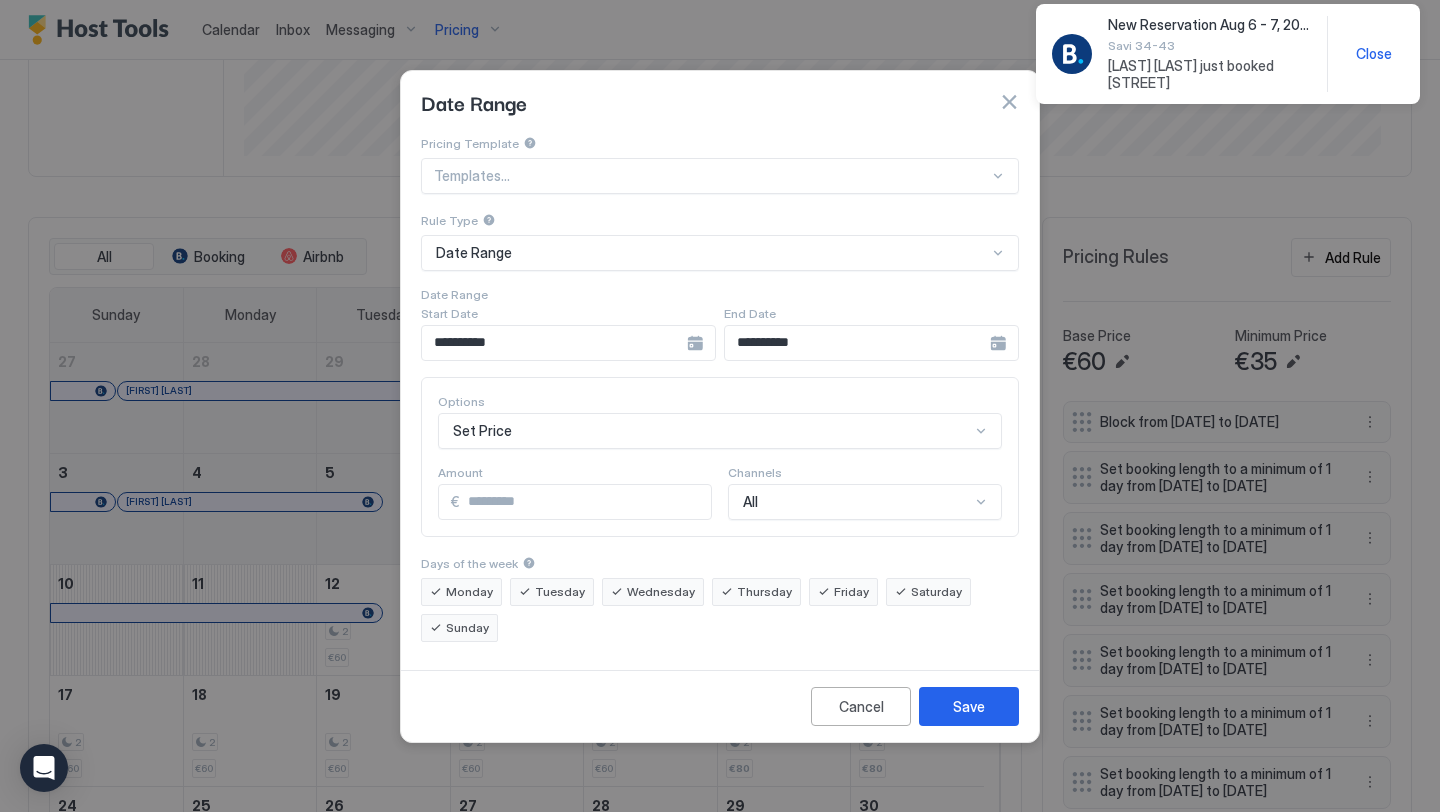 click on "Set Price" at bounding box center [720, 431] 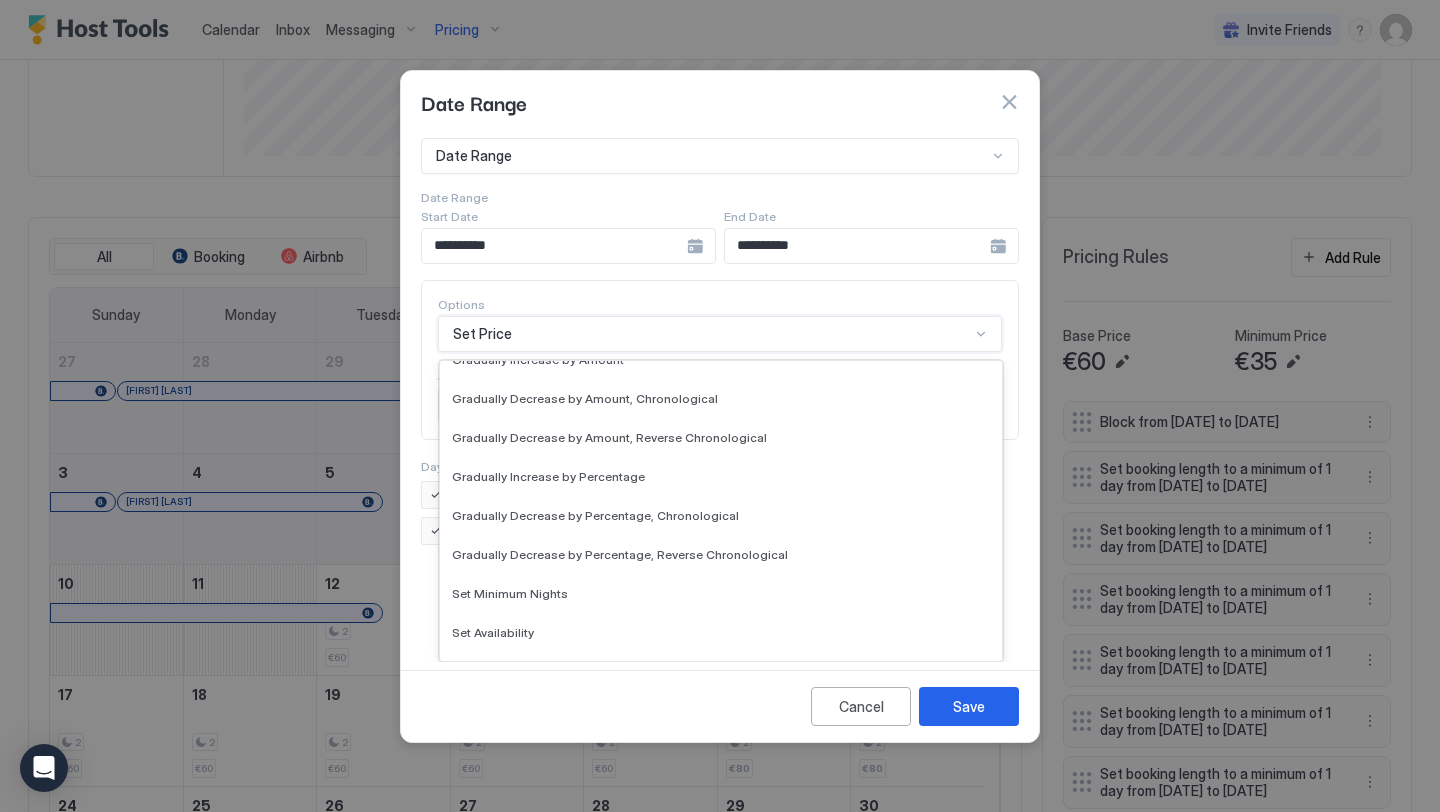 scroll, scrollTop: 363, scrollLeft: 0, axis: vertical 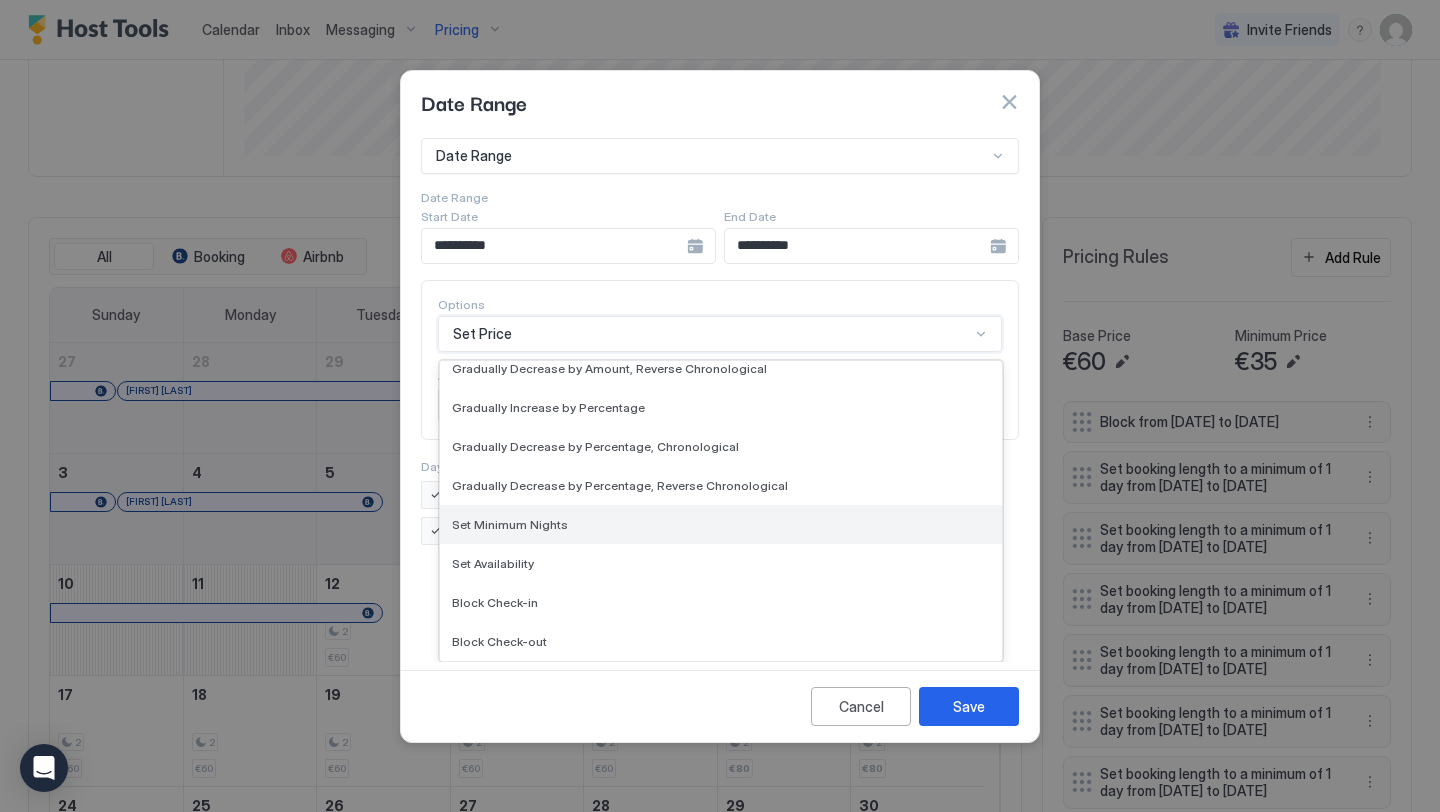 click on "Set Minimum Nights" at bounding box center [510, 524] 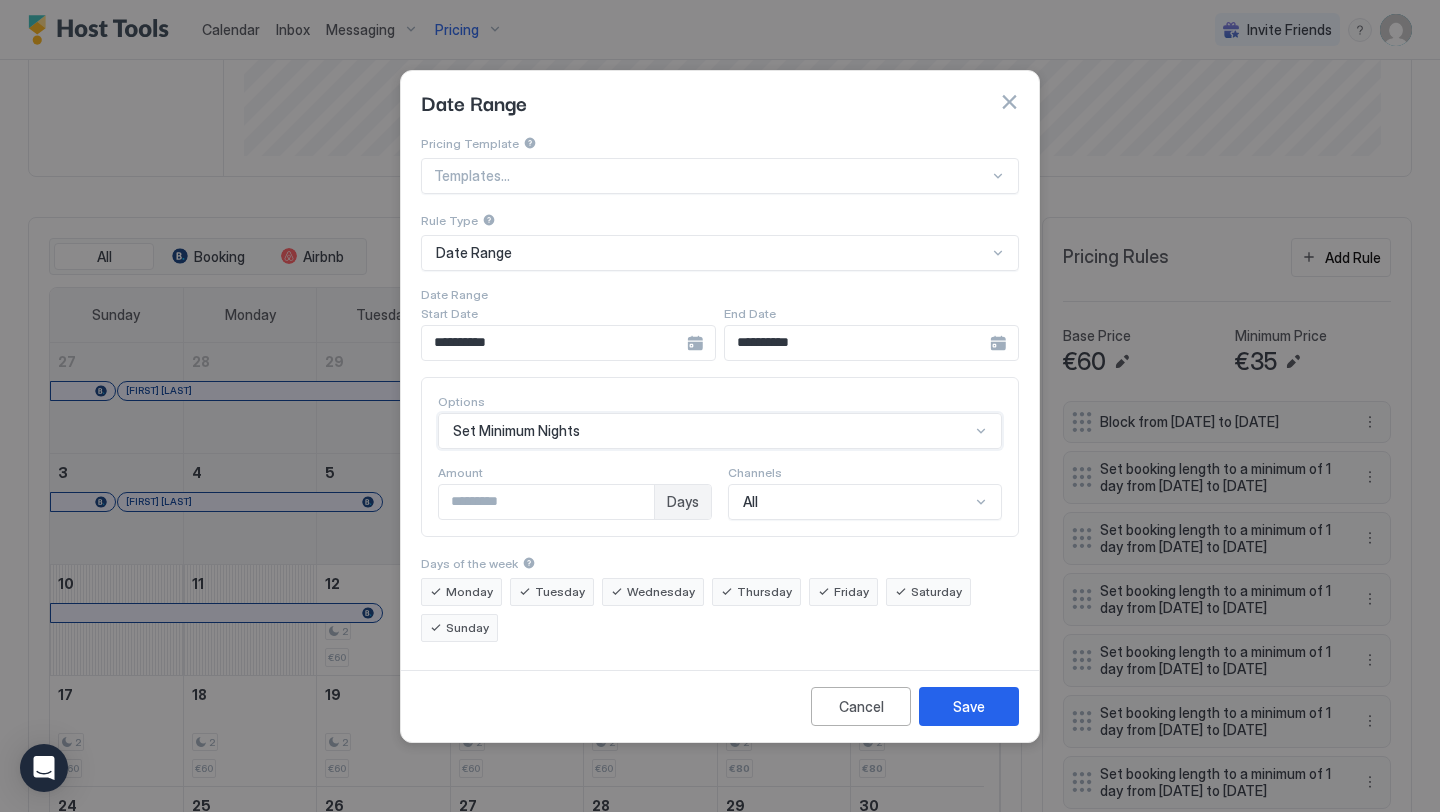 scroll, scrollTop: 0, scrollLeft: 0, axis: both 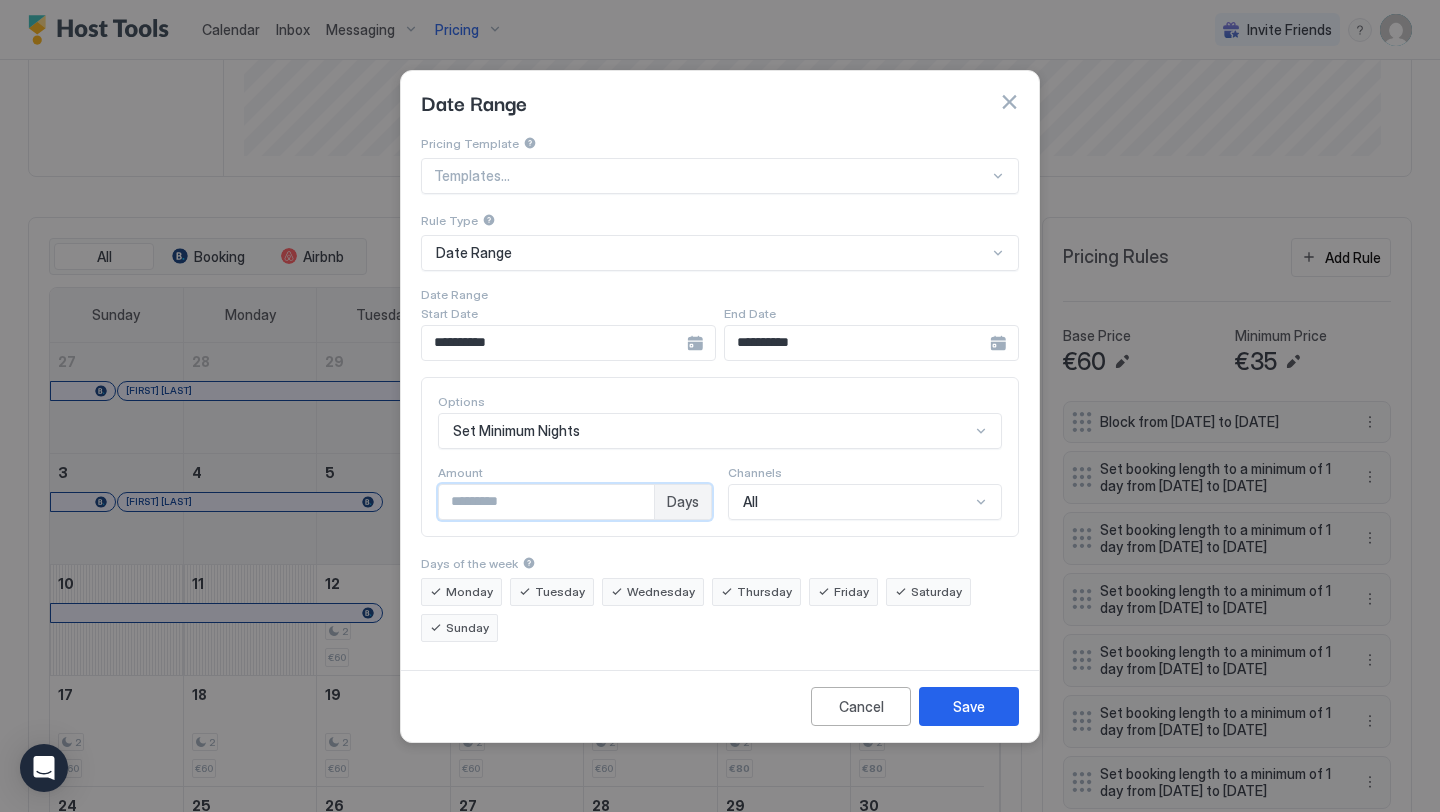 click on "*" at bounding box center (546, 502) 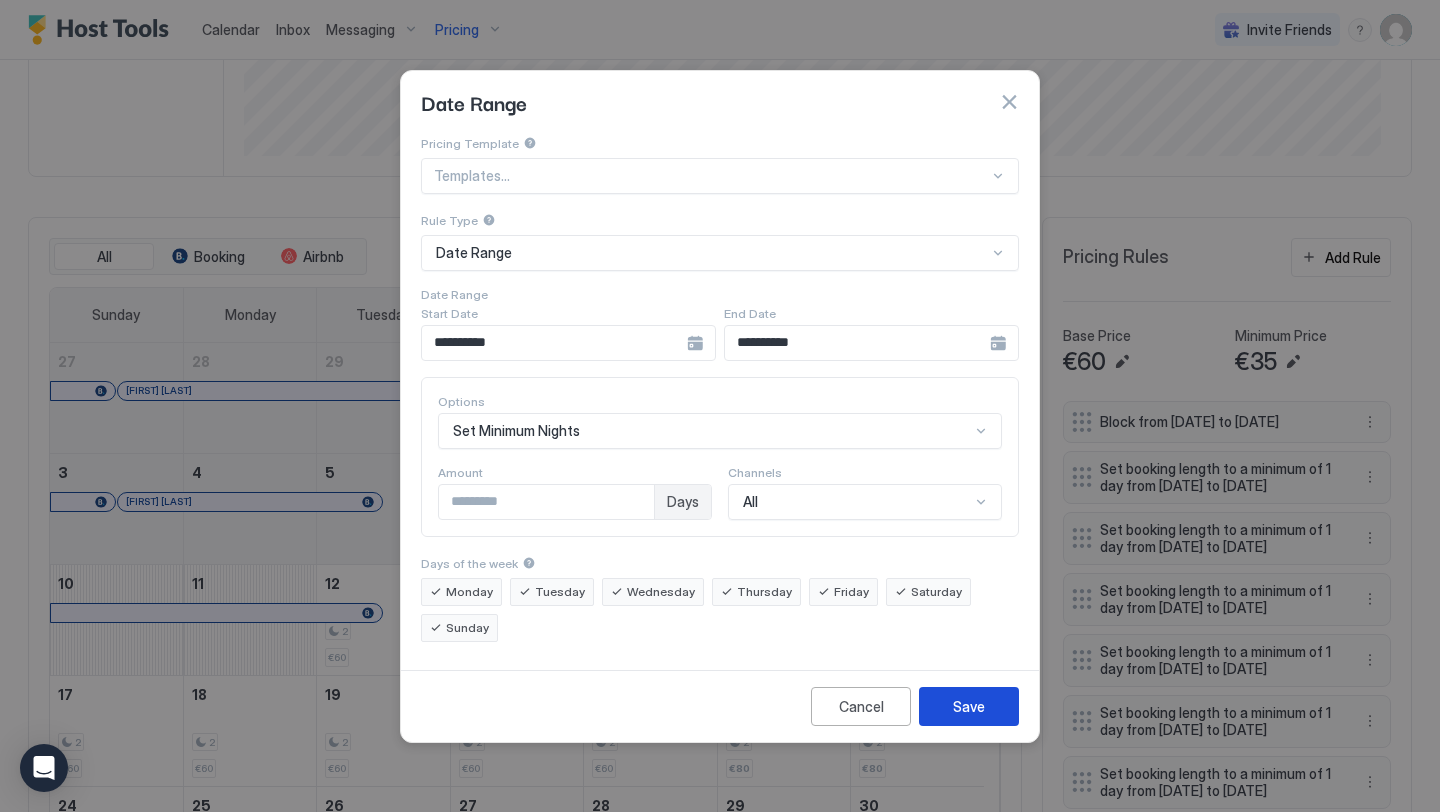 click on "Save" at bounding box center (969, 706) 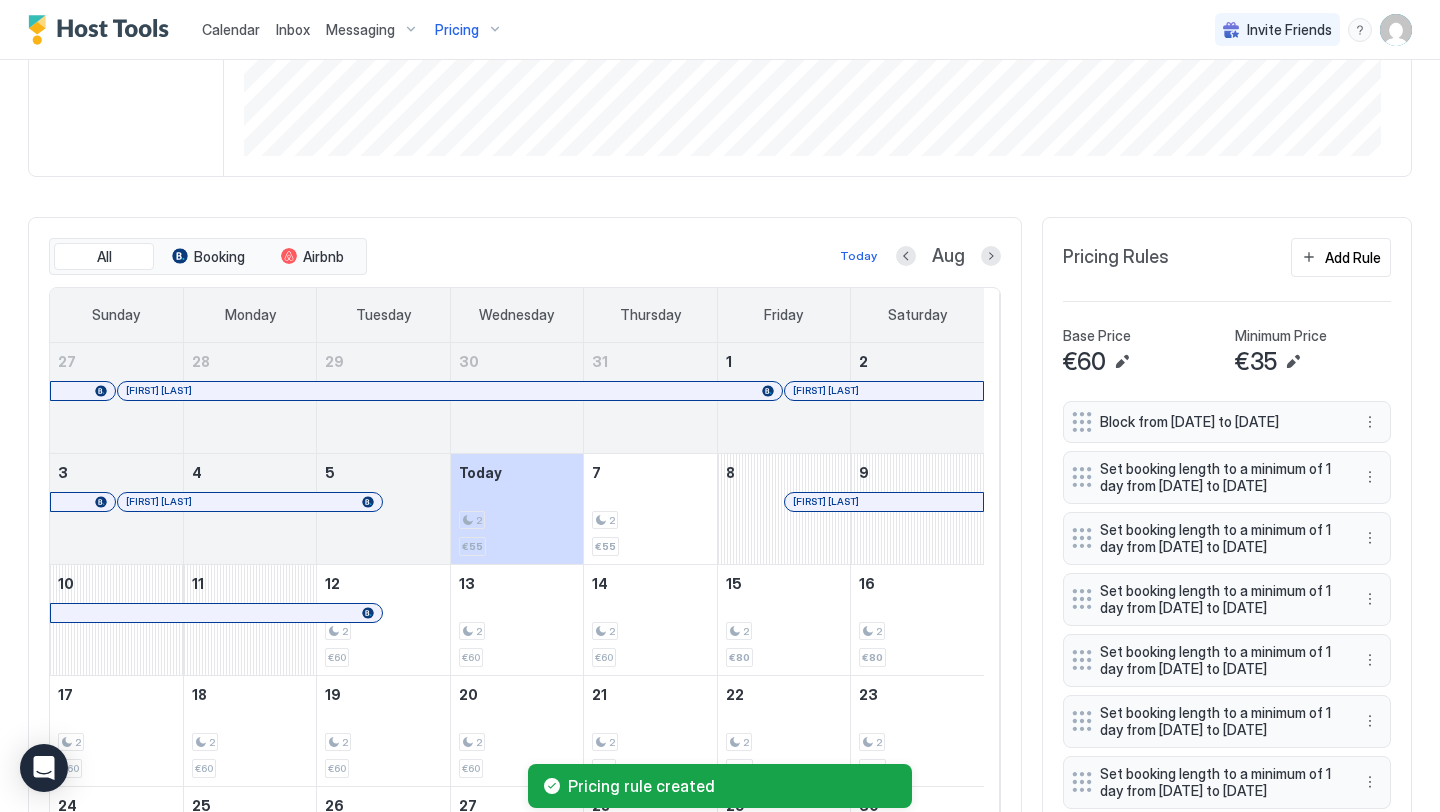 click on "Calendar" at bounding box center (231, 29) 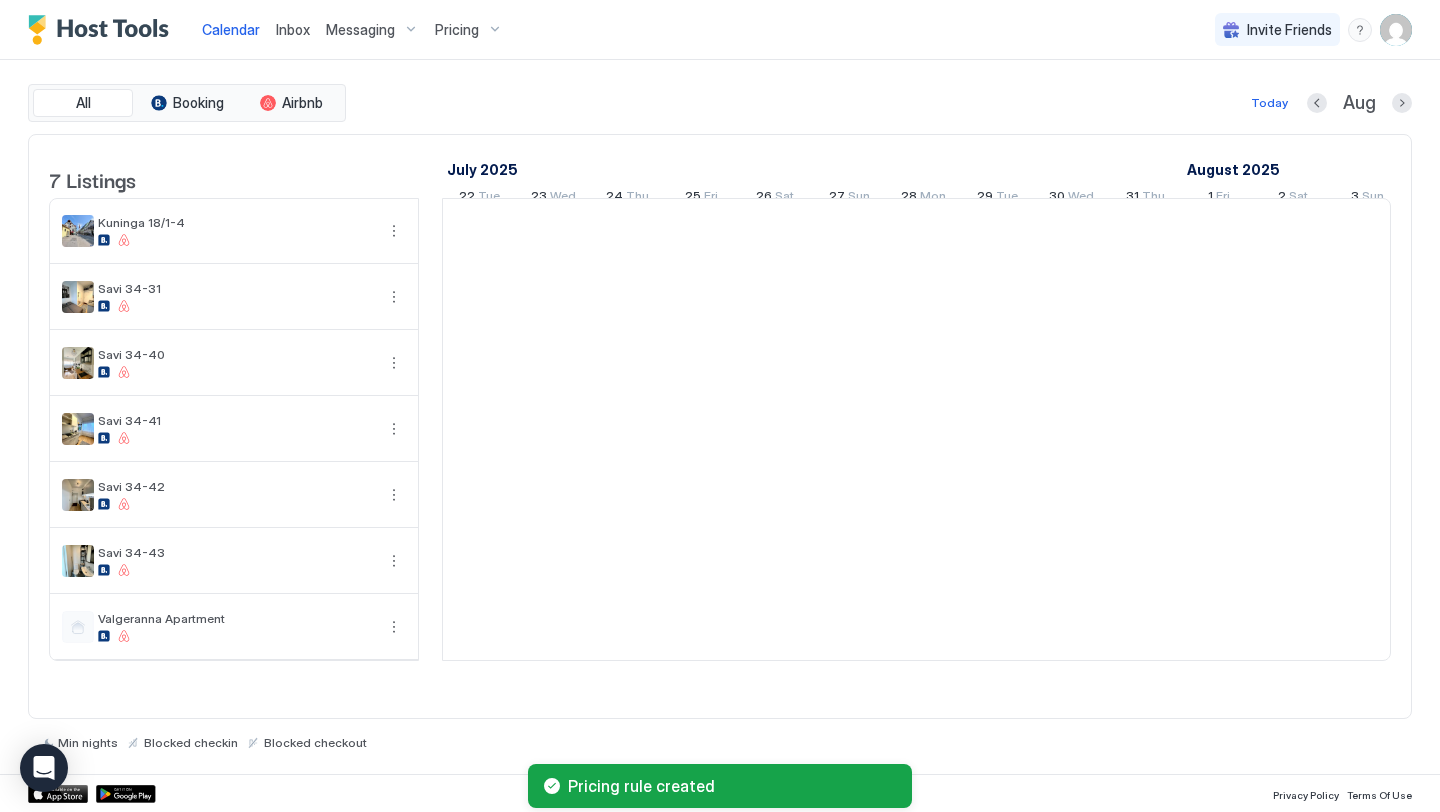 scroll, scrollTop: 0, scrollLeft: 0, axis: both 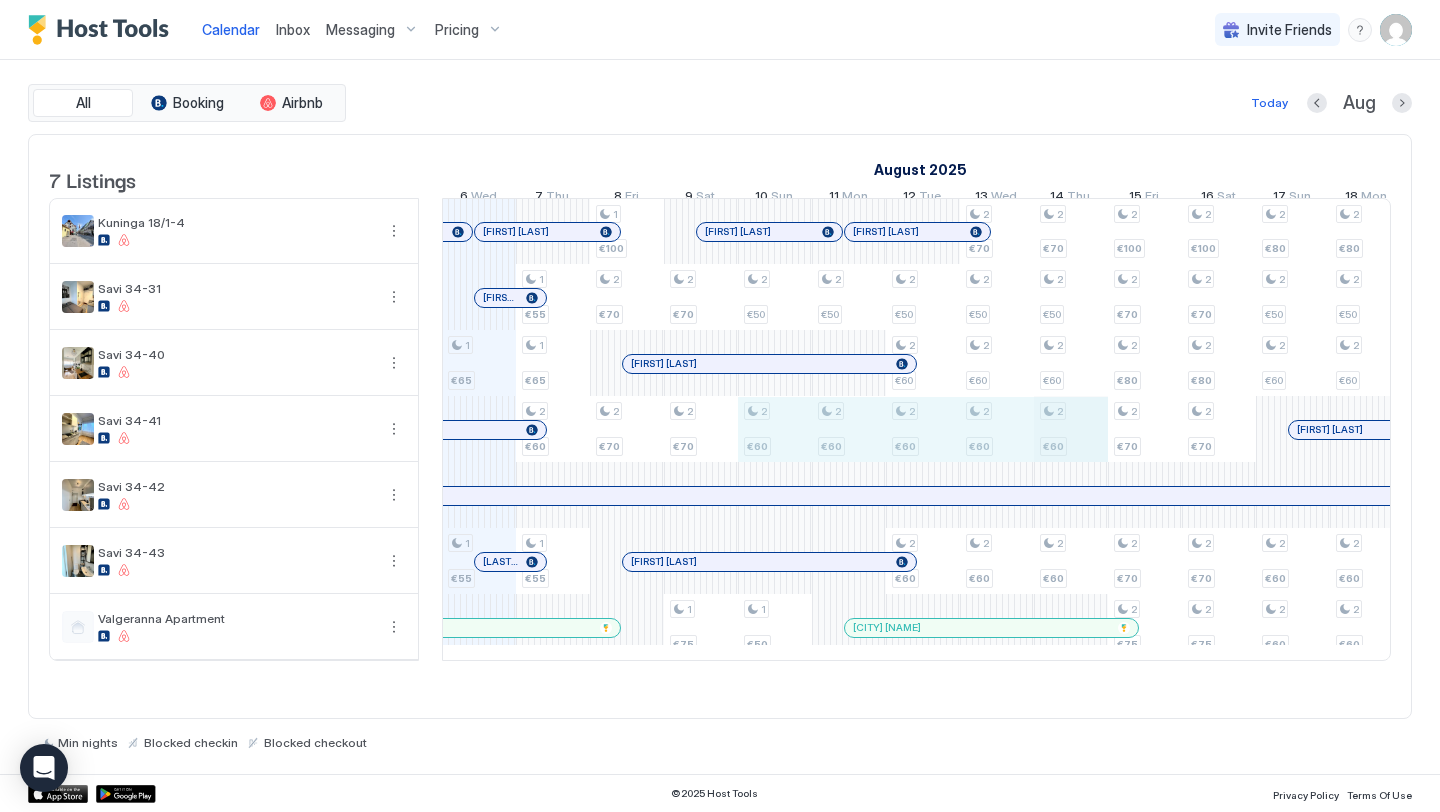 drag, startPoint x: 759, startPoint y: 459, endPoint x: 1044, endPoint y: 440, distance: 285.63263 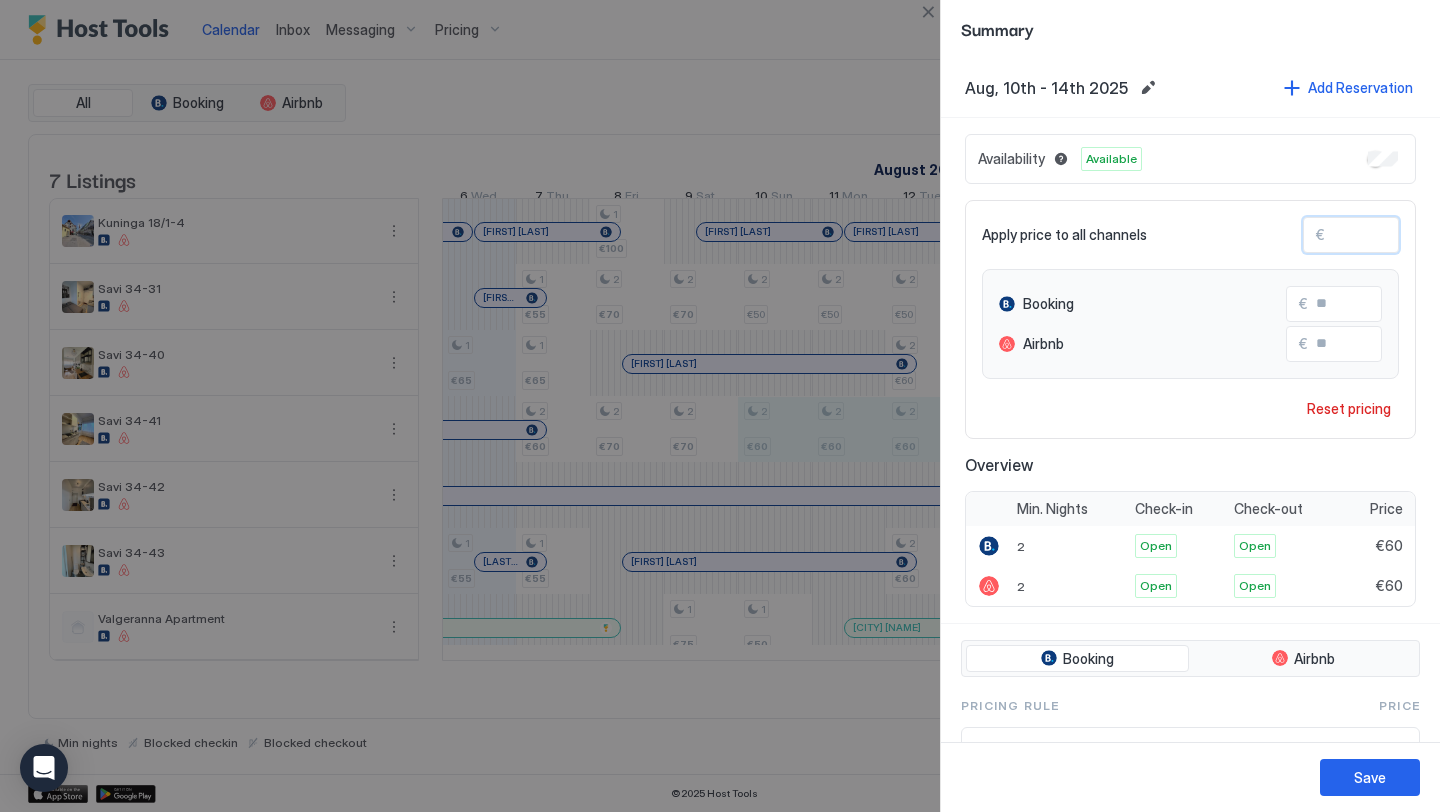 click on "**" at bounding box center (1405, 235) 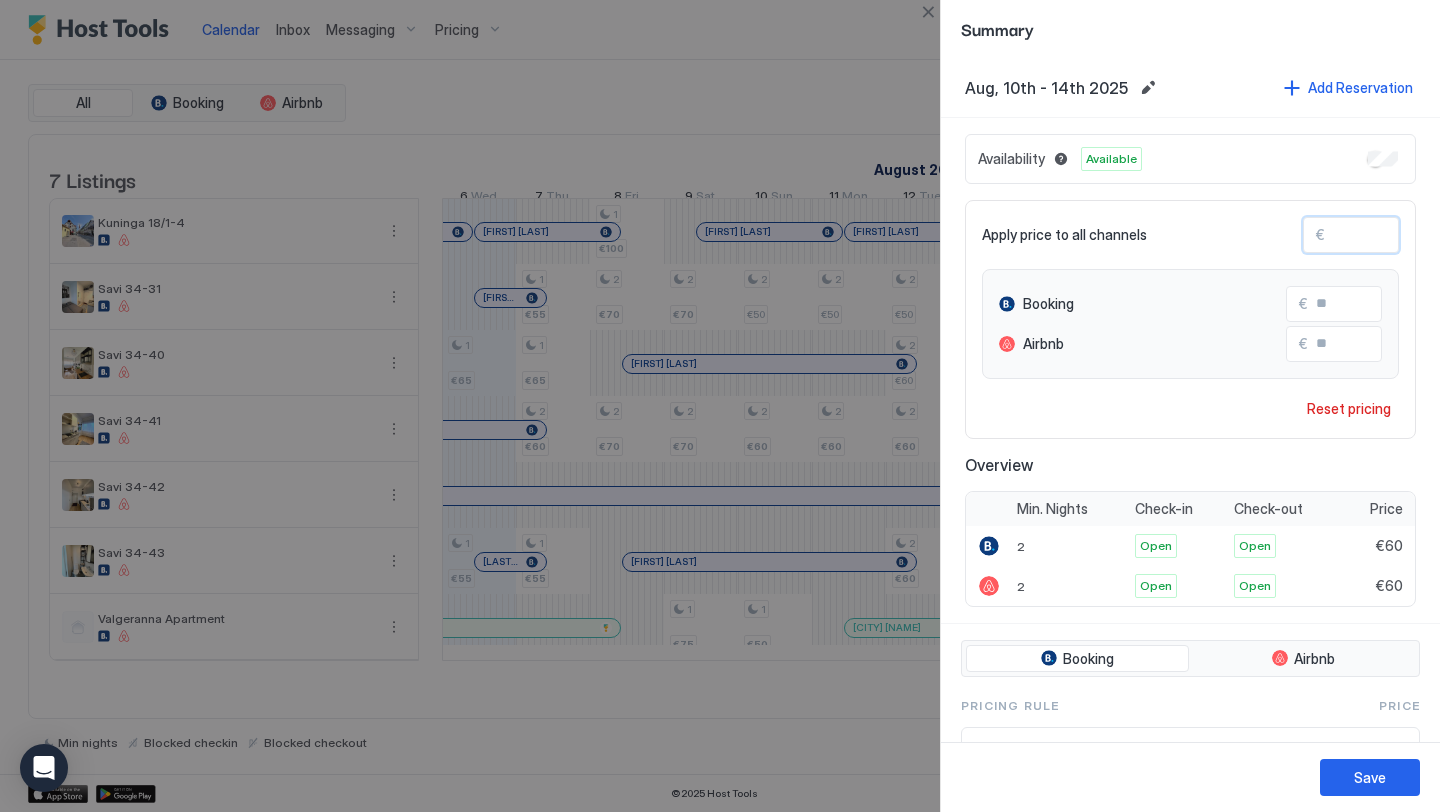 type on "*" 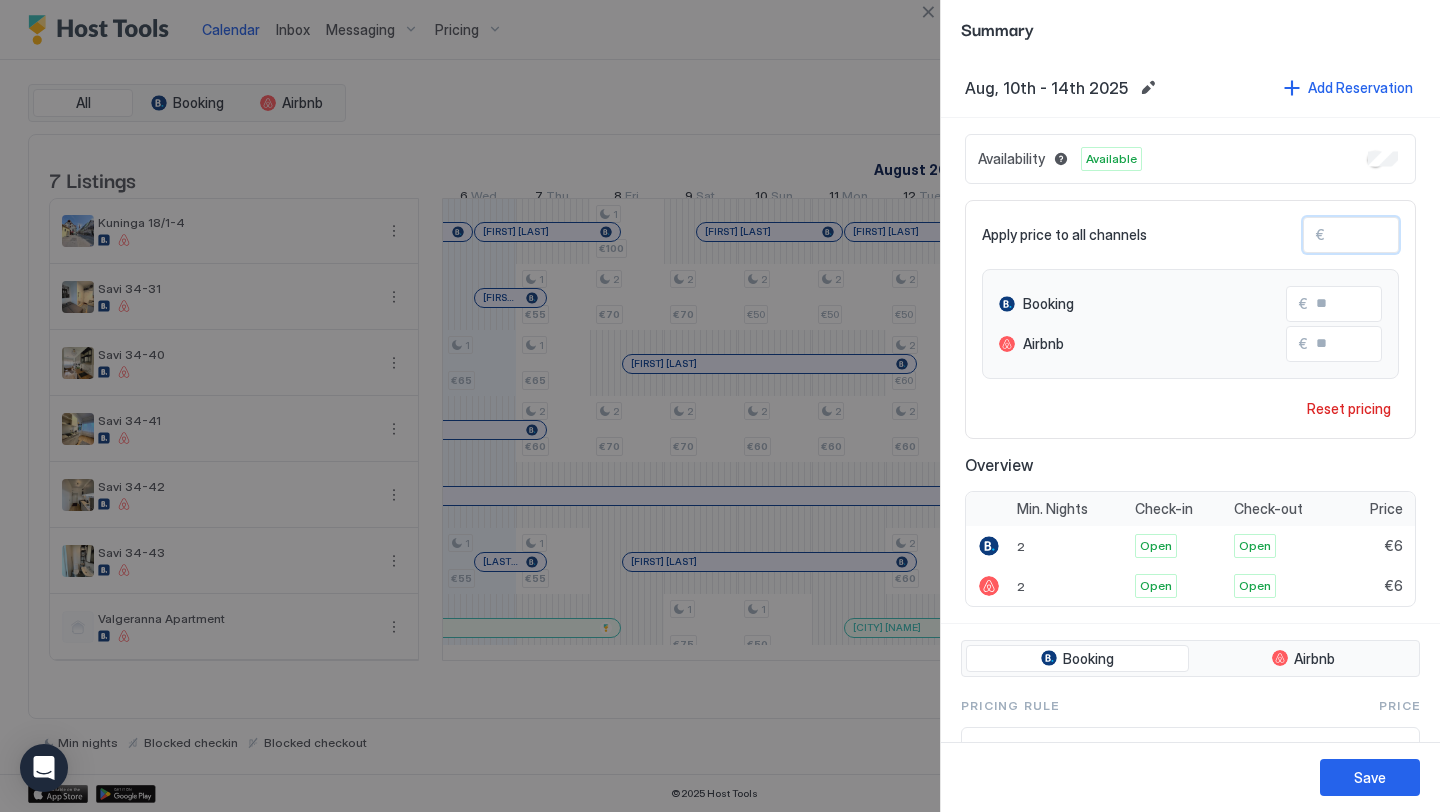 type 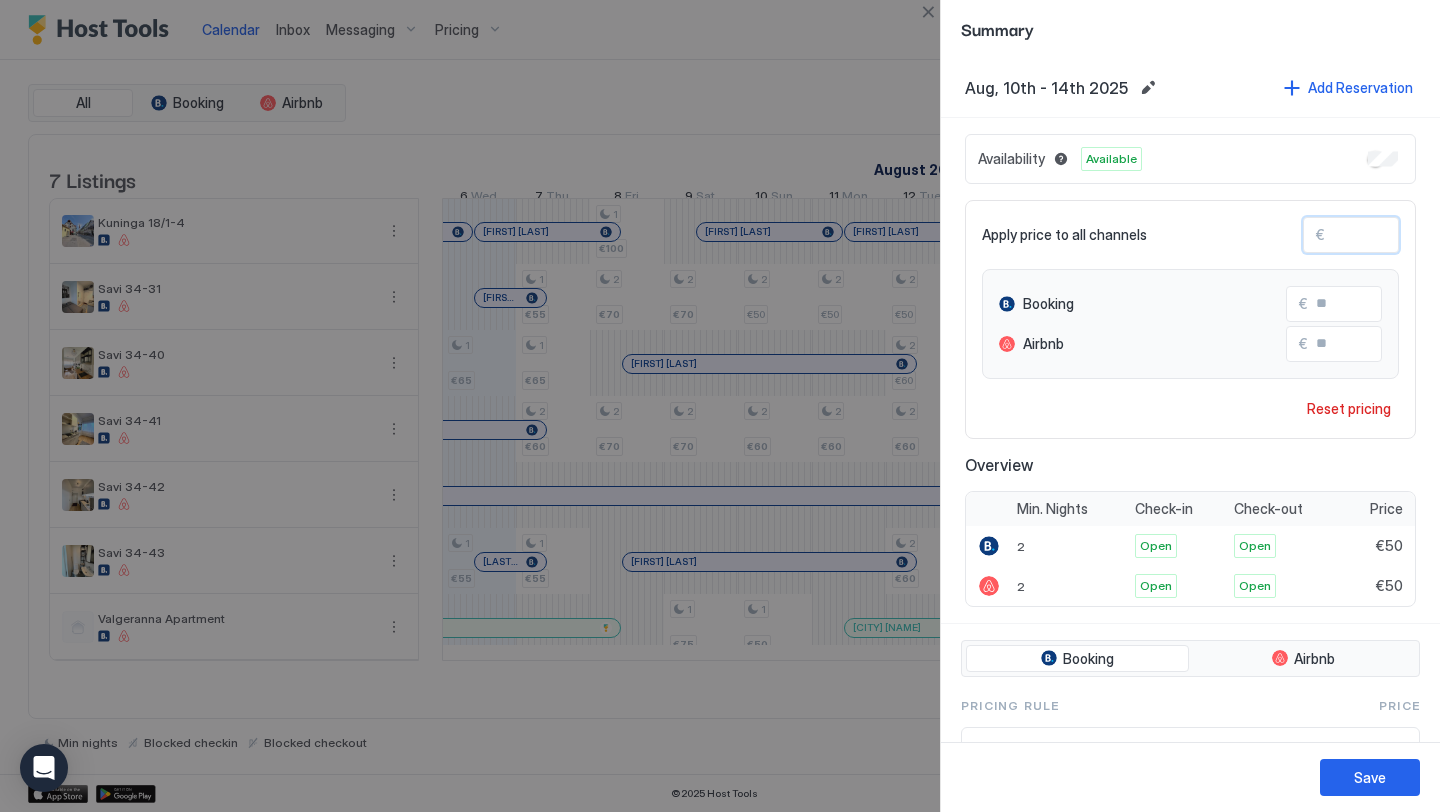 type on "*" 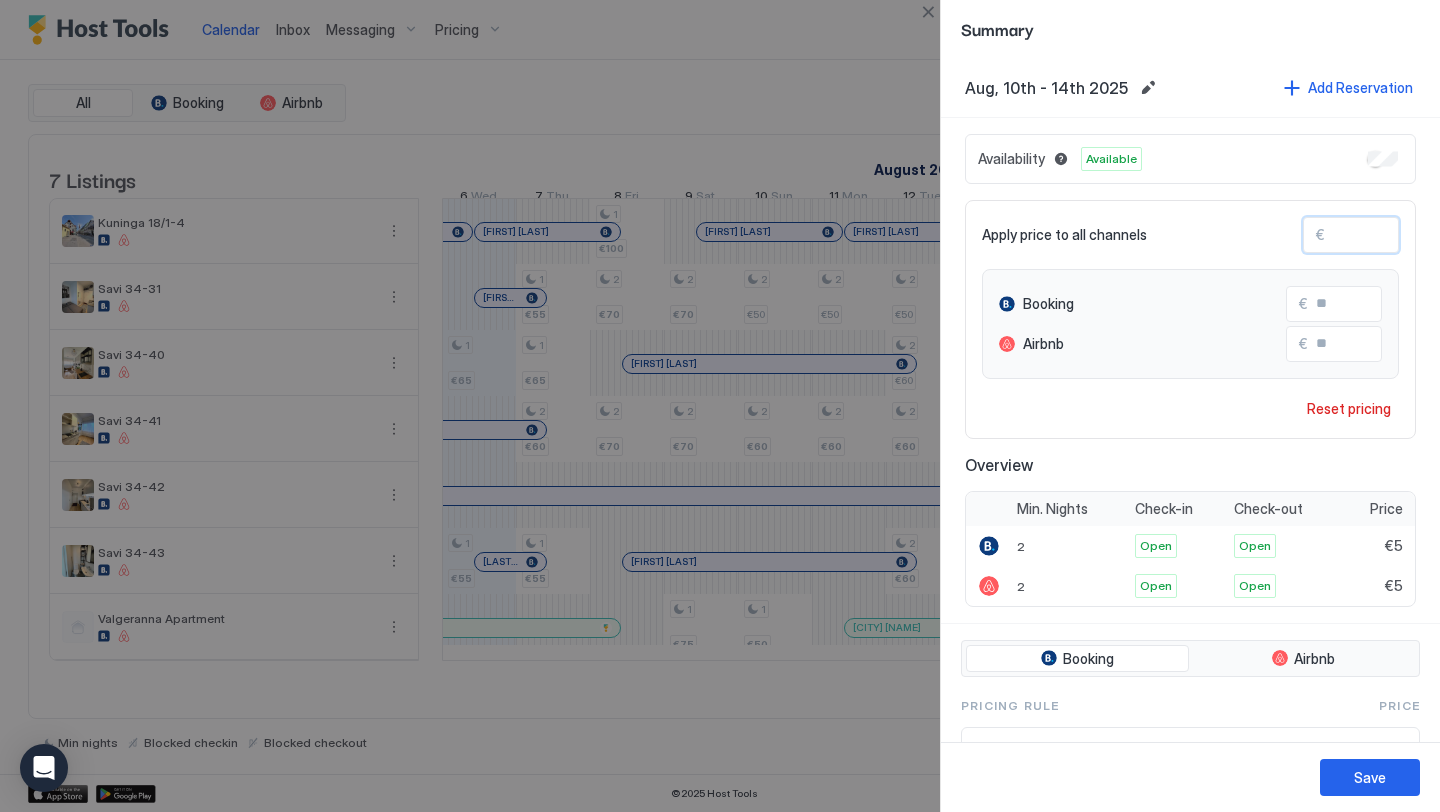 type on "**" 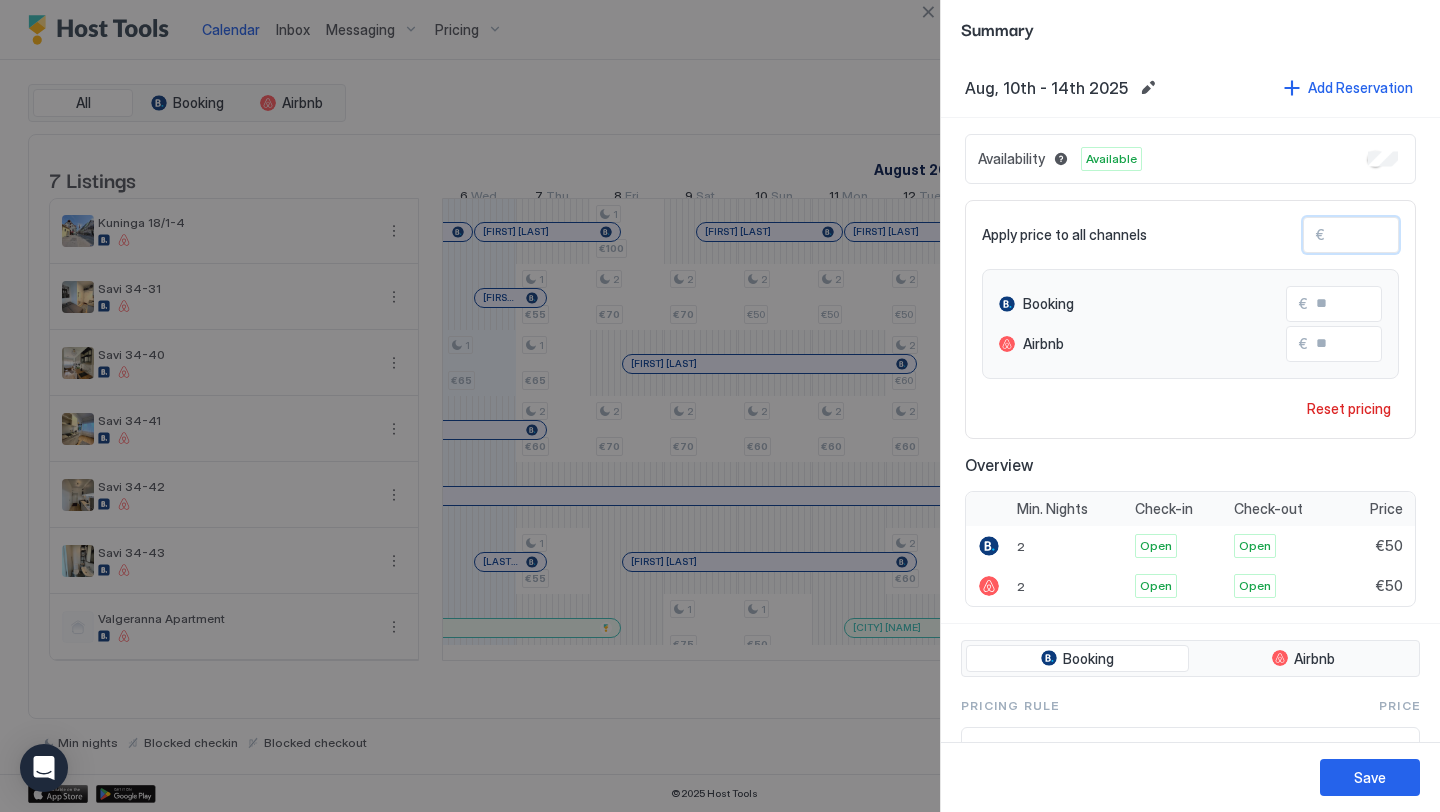 type on "**" 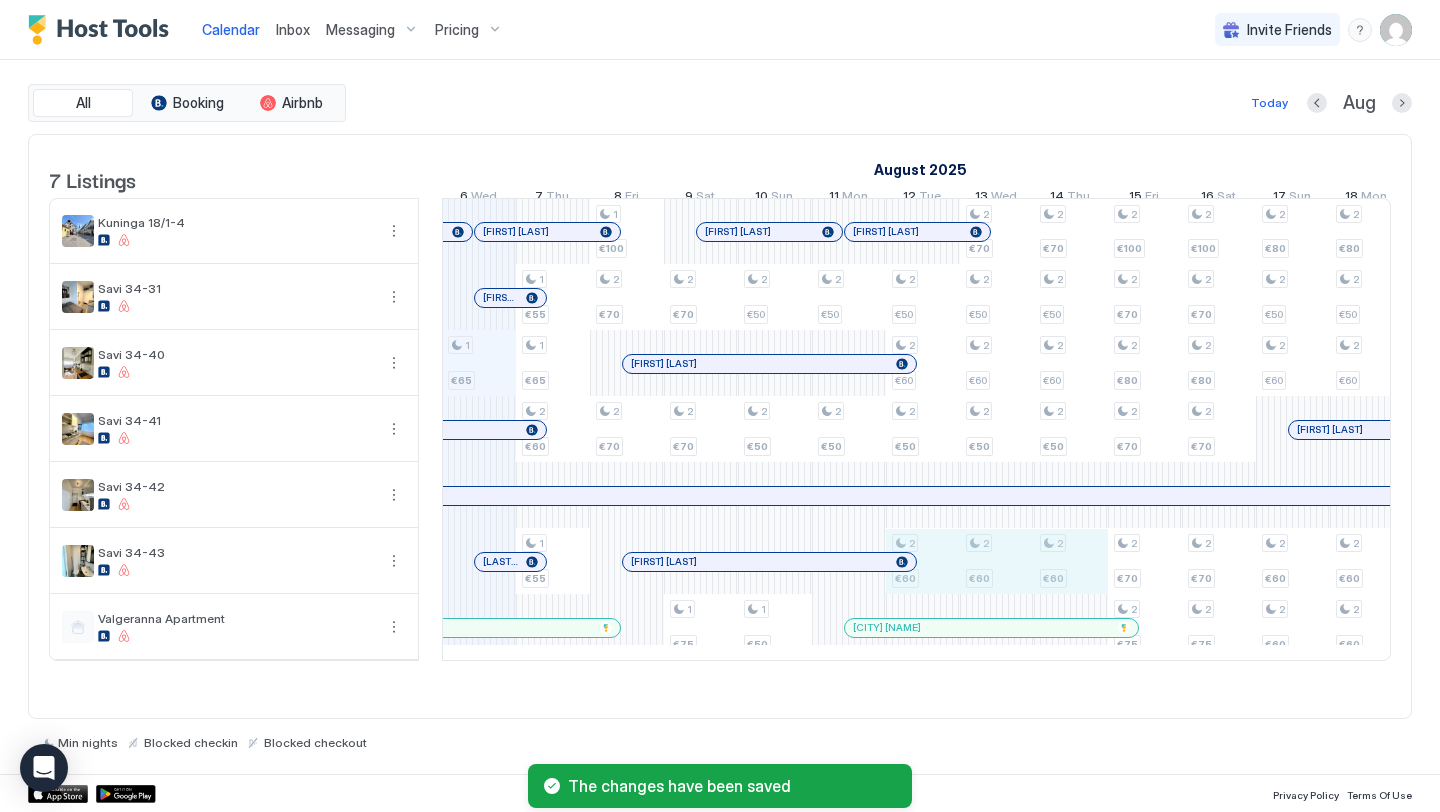 drag, startPoint x: 919, startPoint y: 586, endPoint x: 1077, endPoint y: 576, distance: 158.31615 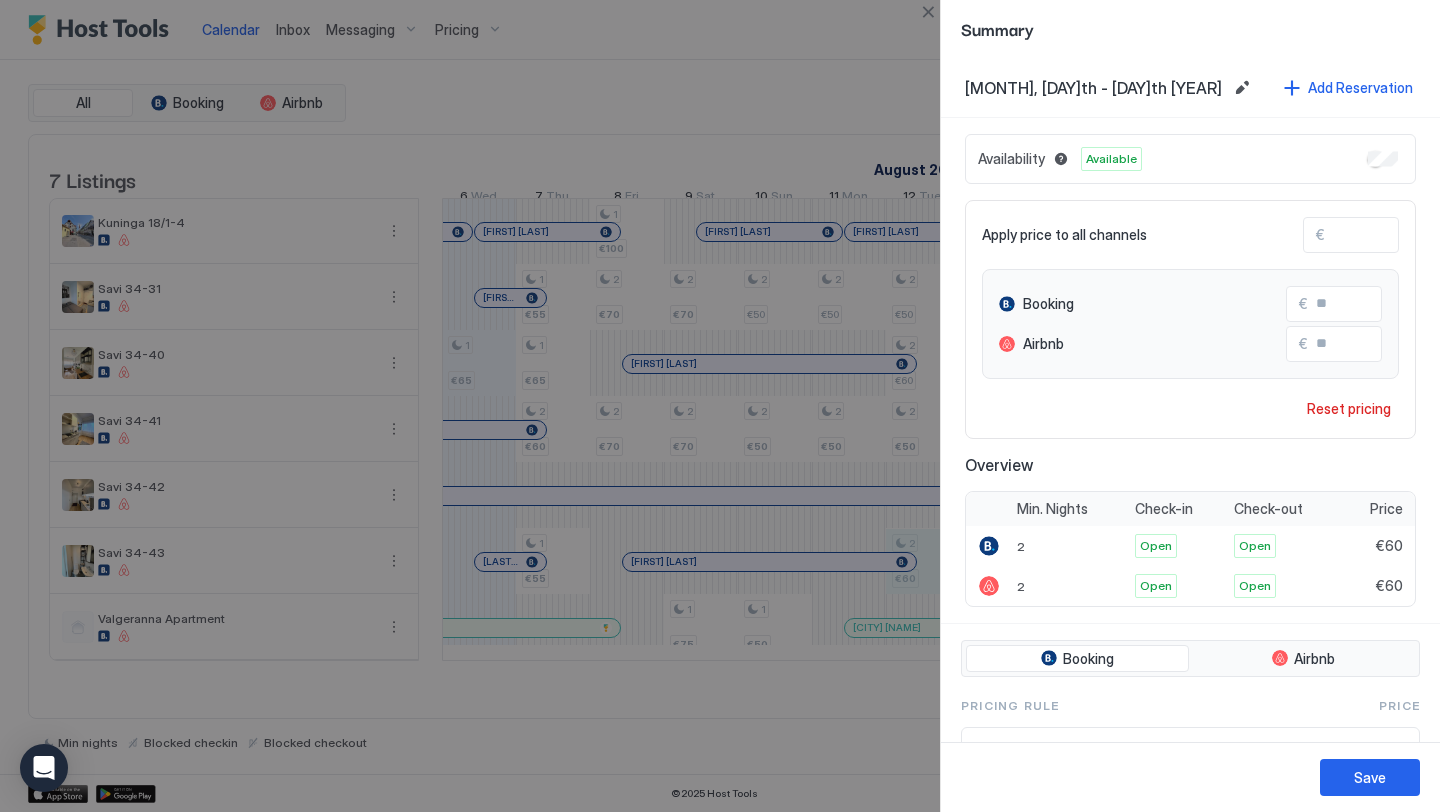 click on "**" at bounding box center [1405, 235] 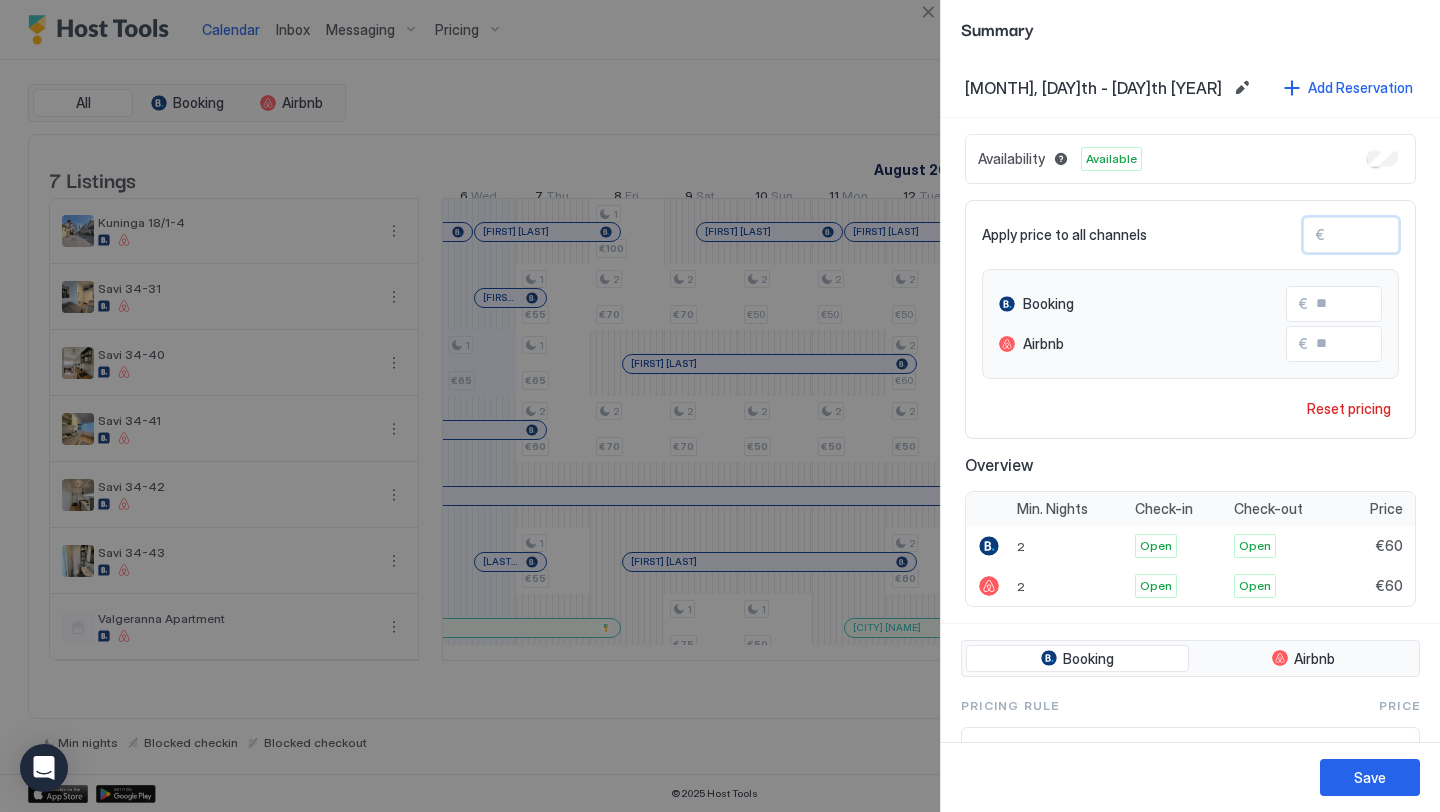 type on "*" 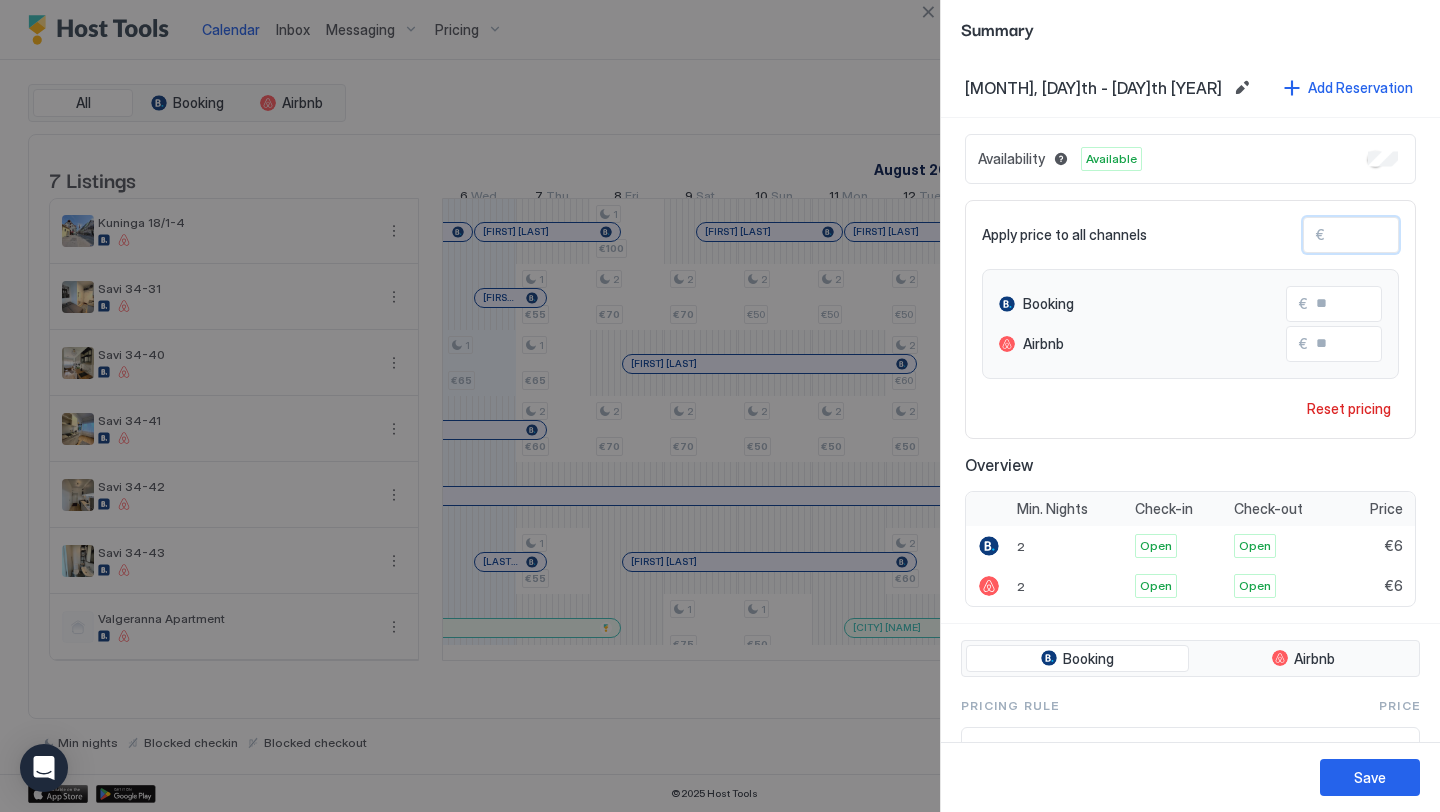 type 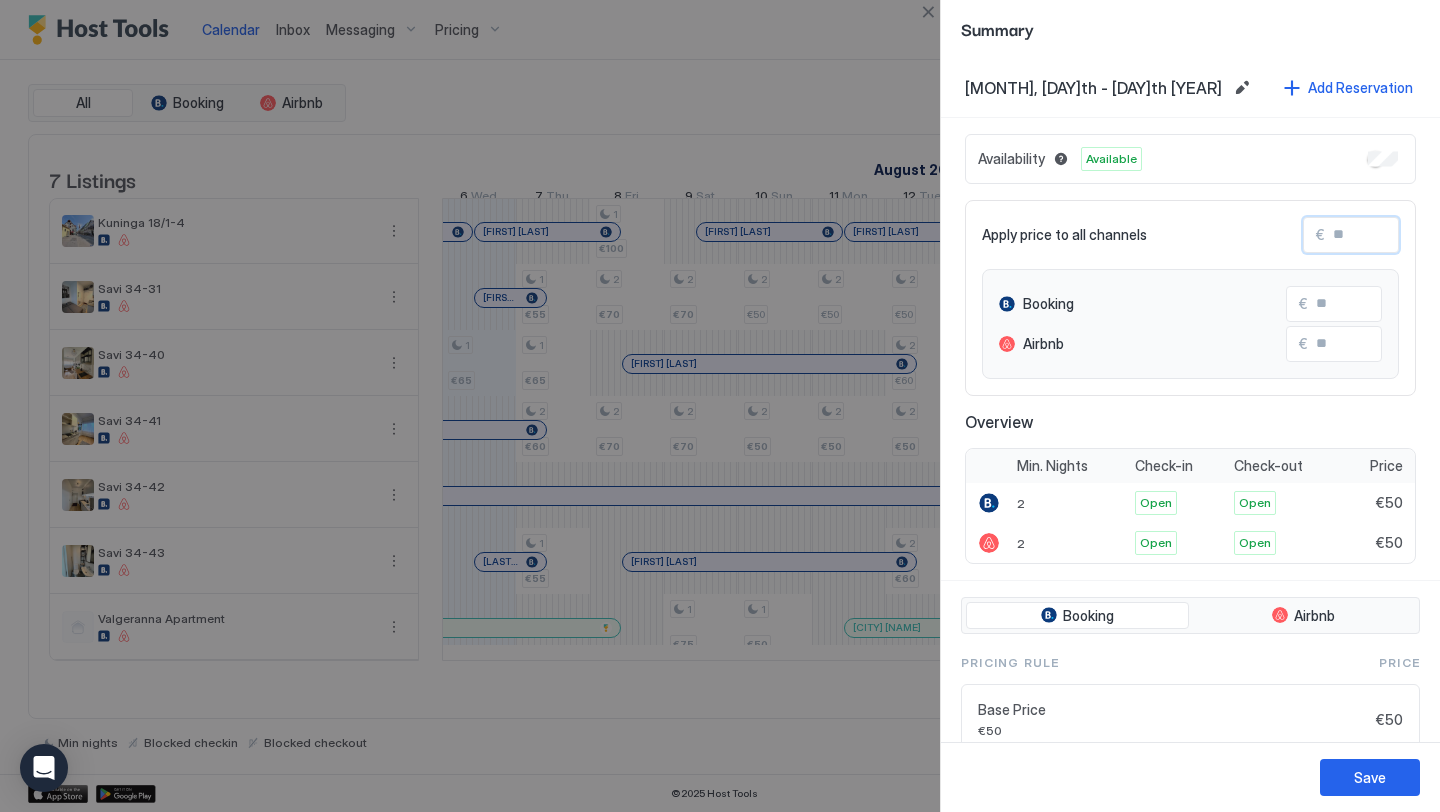 type on "*" 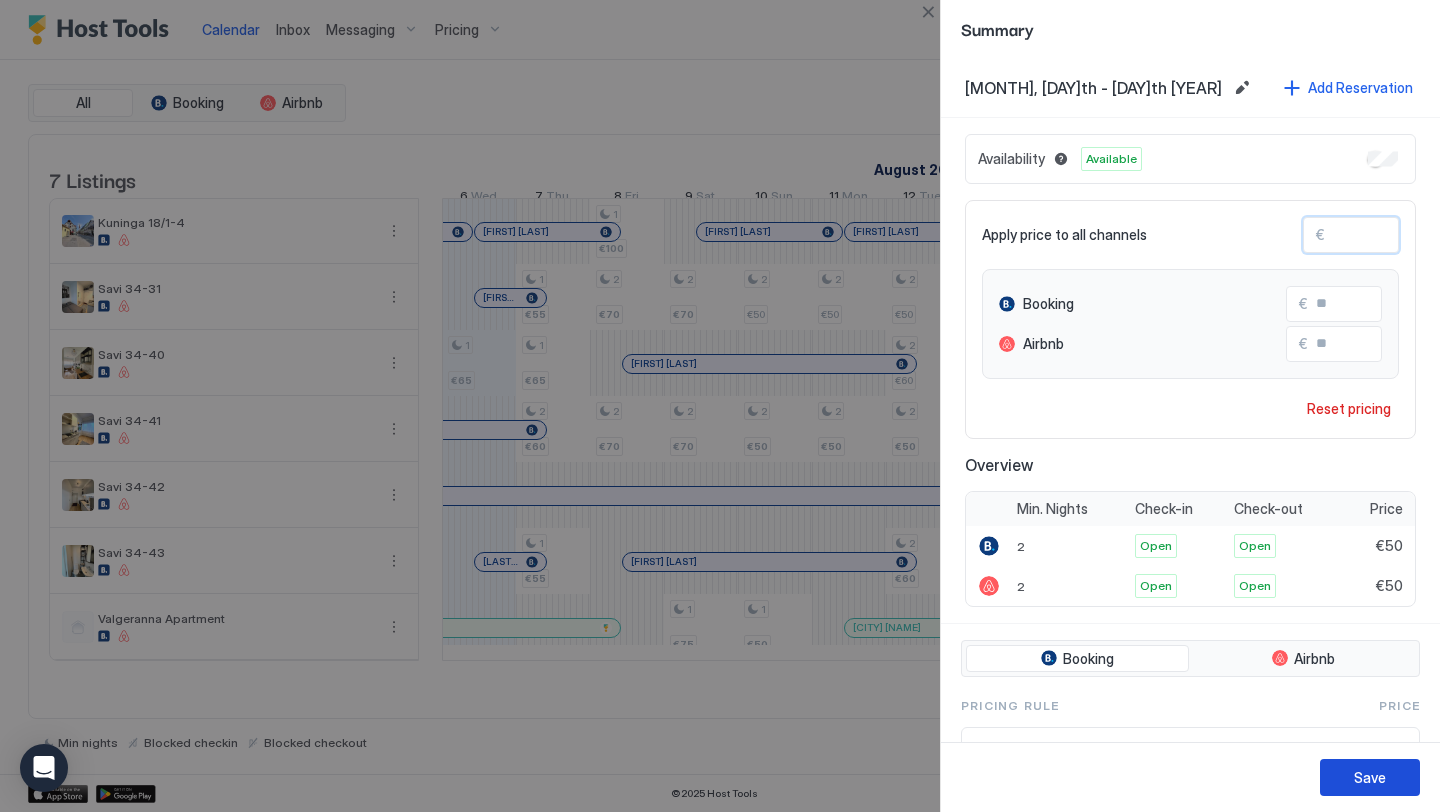 type on "**" 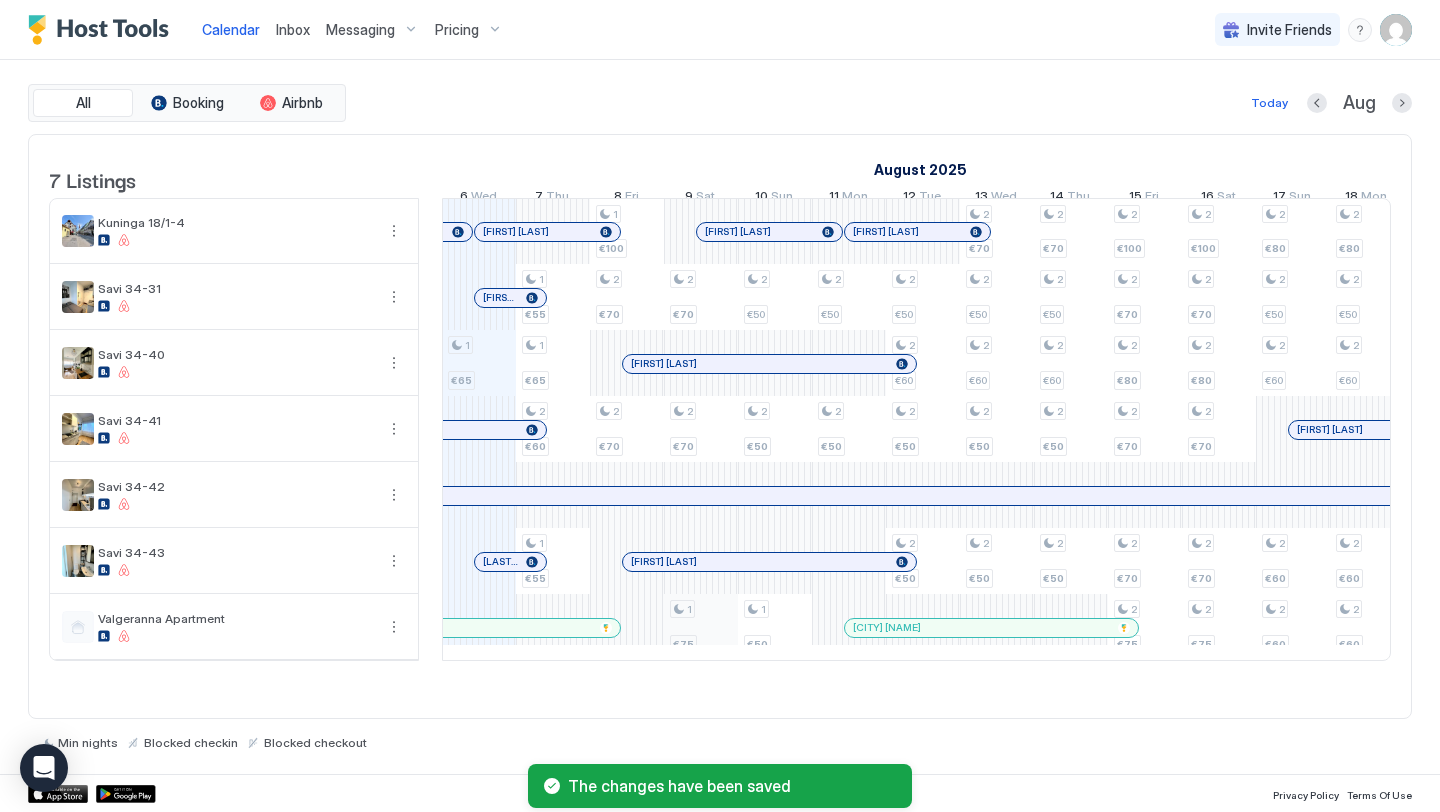 click on "1 €65 1 €55 1 €65 2 €60 1 €55 1 €100 2 €70 2 €70 2 €70 2 €70 1 €75 2 €50 2 €50 1 €50 2 €50 2 €50 2 €50 2 €60 2 €50 2 €50 2 €70 2 €50 2 €60 2 €50 2 €50 2 €70 2 €50 2 €60 2 €50 2 €50 2 €100 2 €70 2 €80 2 €70 2 €70 2 €75 2 €100 2 €70 2 €80 2 €70 2 €70 2 €75 2 €80 2 €50 2 €60 2 €60 2 €60 2 €80 2 €50 2 €60 2 €60 2 €60 2 €80 2 €50 2 €60 2 €55 2 €60 2 €60 2 €80 2 €50 2 €60 2 €55 2 €60 2 €60 2 €50 2 €60 2 €55 2 €60 2 €60 2 €80 2 €80 2 €70 2 €70 2 €75 2 €80 2 €80 2 €70 2 €70 2 €75 2 €80 2 €60 2 €60 2 €55 2 €60 2 €60 2 €60 2 €80 2 €60 2 €60 2 €55 2 €60 2 €60 2 €60 2 €80 2 €60 2 €60 2 €55 2 €60 2 €60 2 €60 2 €80 2 €60 2 €60 2 €55 2 €60 2 €60 2 €60 2 €80 2 €60 2 €60 2 €55 2 €60 2 €60 2 €60 2 €100 2 €80 2 €80 2 €70 2 €80 2 €70 2 €75 2 €100 2 €80 2 €80 2 €70 2 €80 2 €70 2 2" at bounding box center (1293, 429) 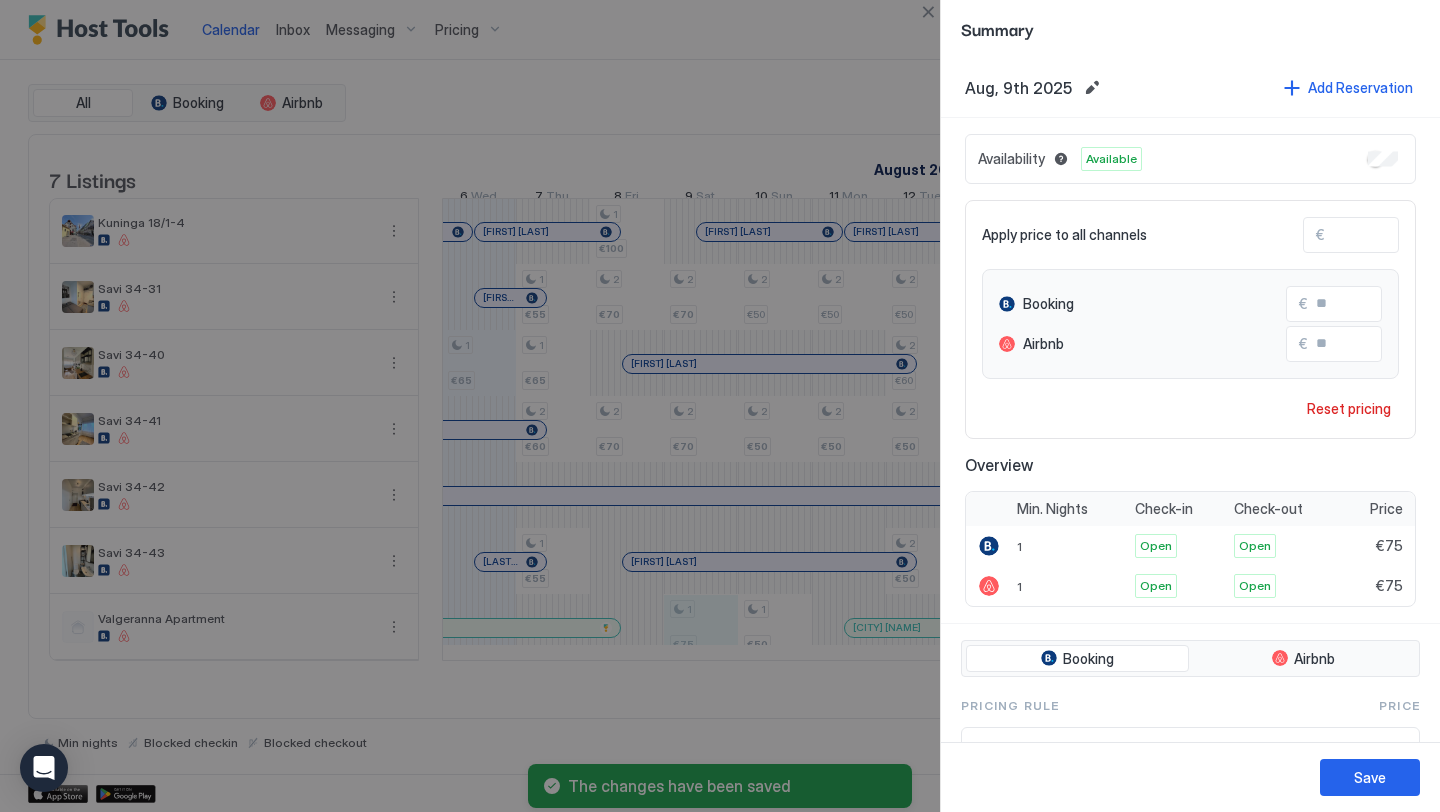 click on "**" at bounding box center [1405, 235] 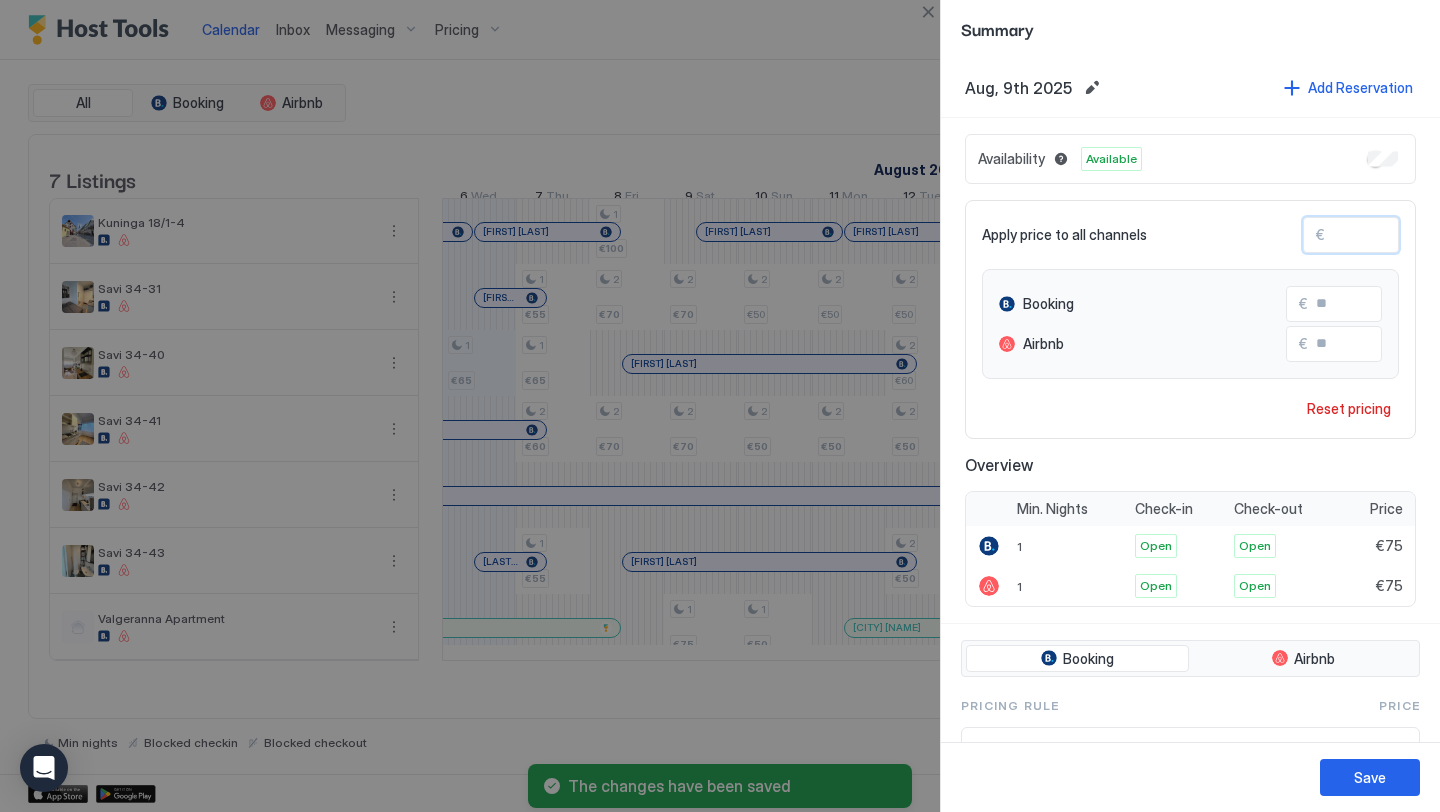 type on "*" 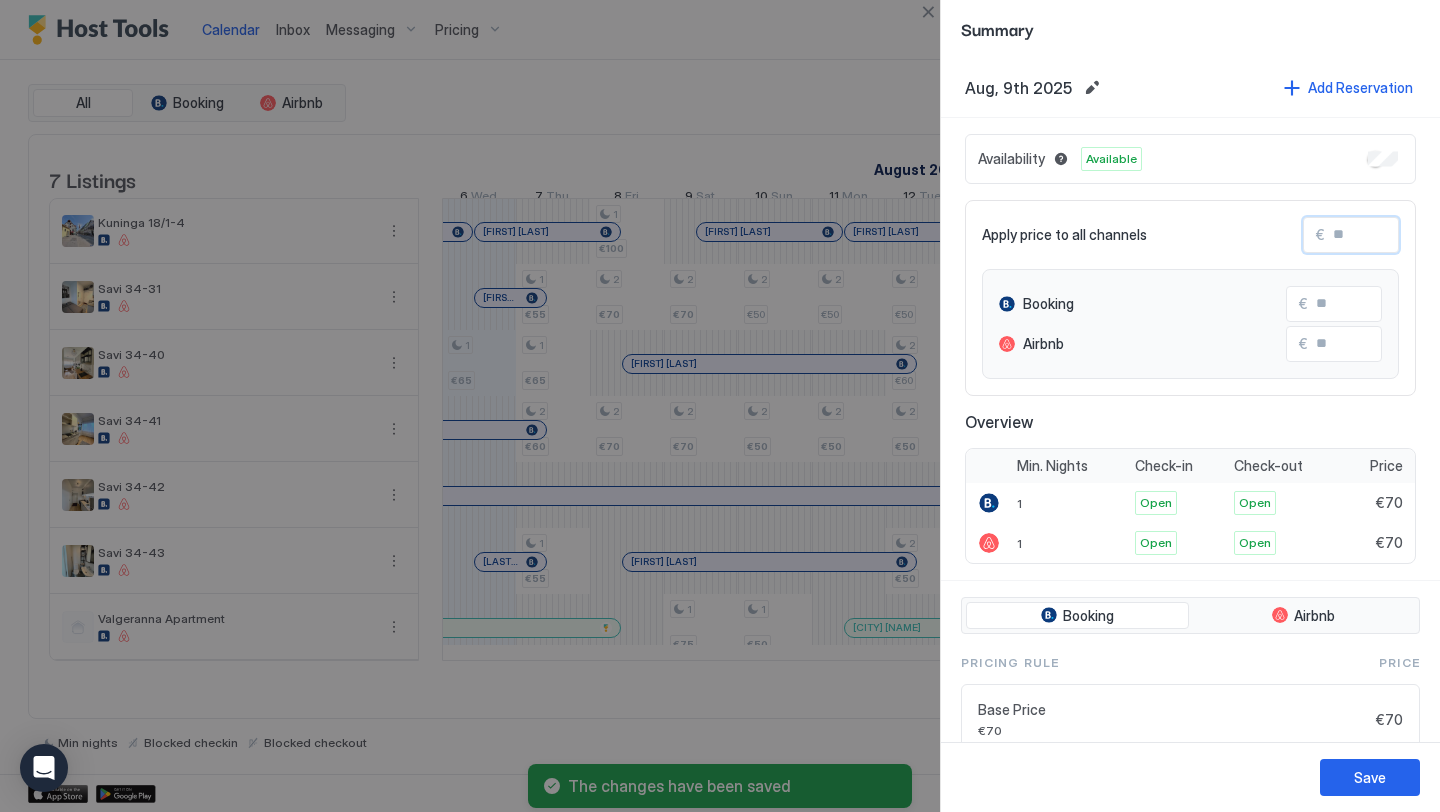 type on "*" 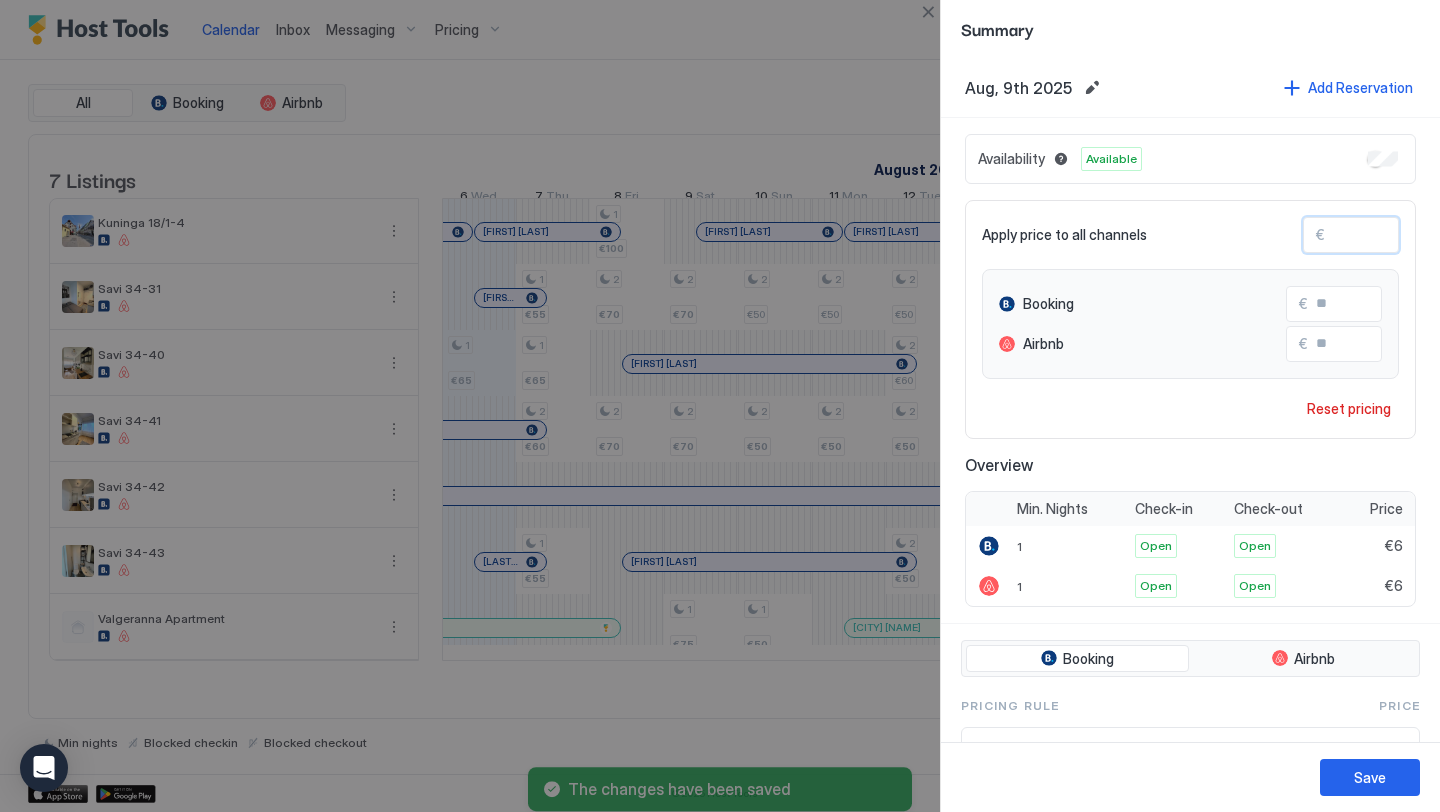 type on "**" 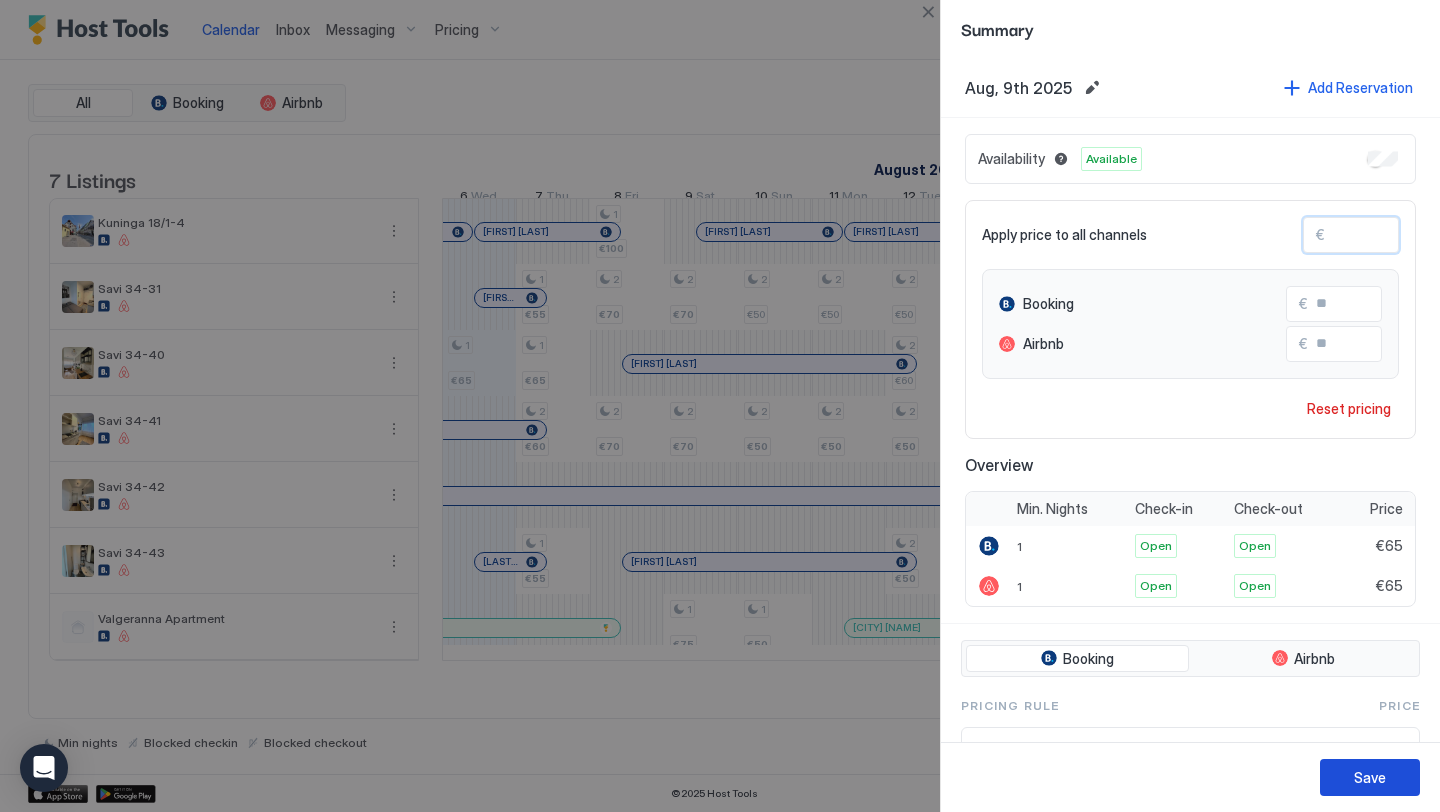 type on "**" 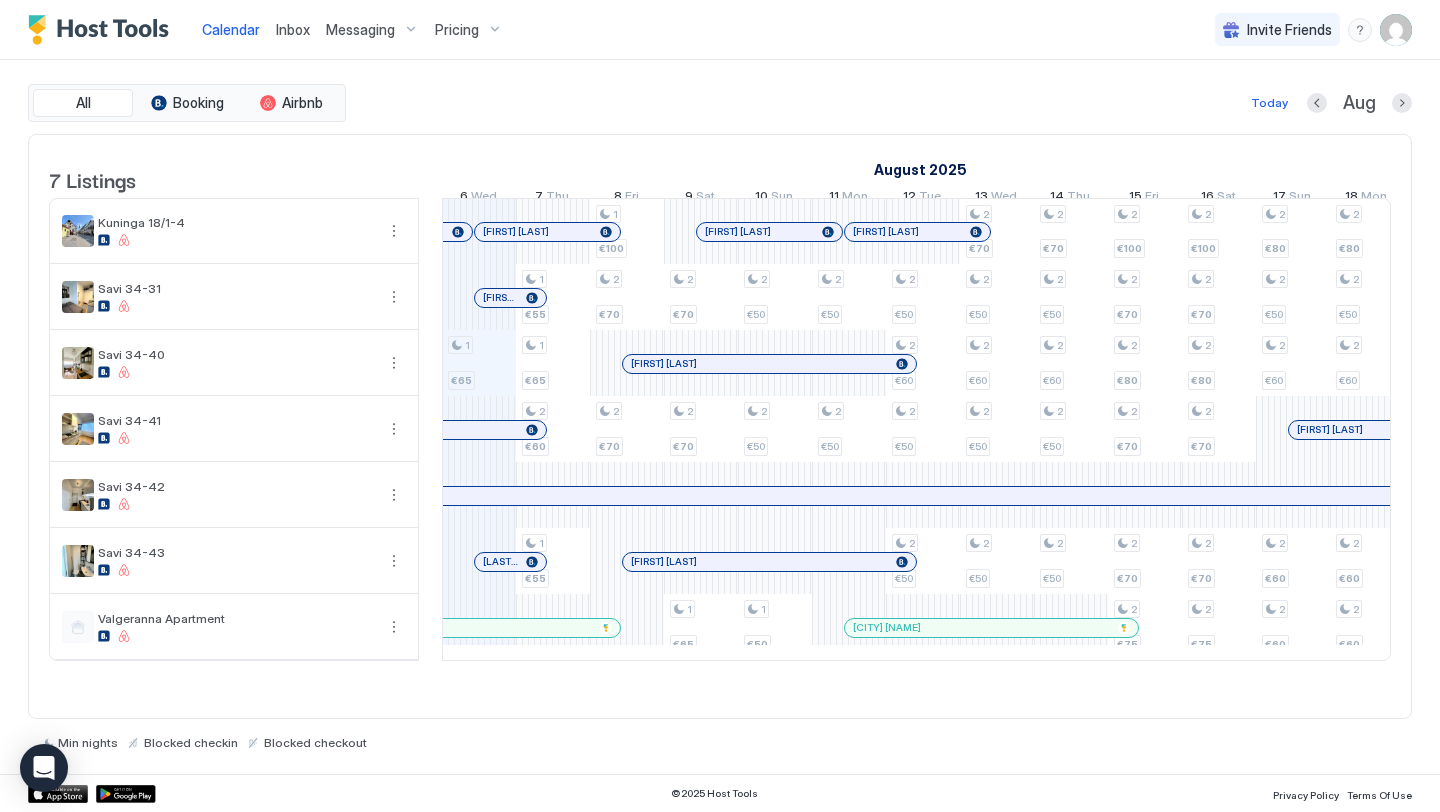 click on "Messaging" at bounding box center [360, 30] 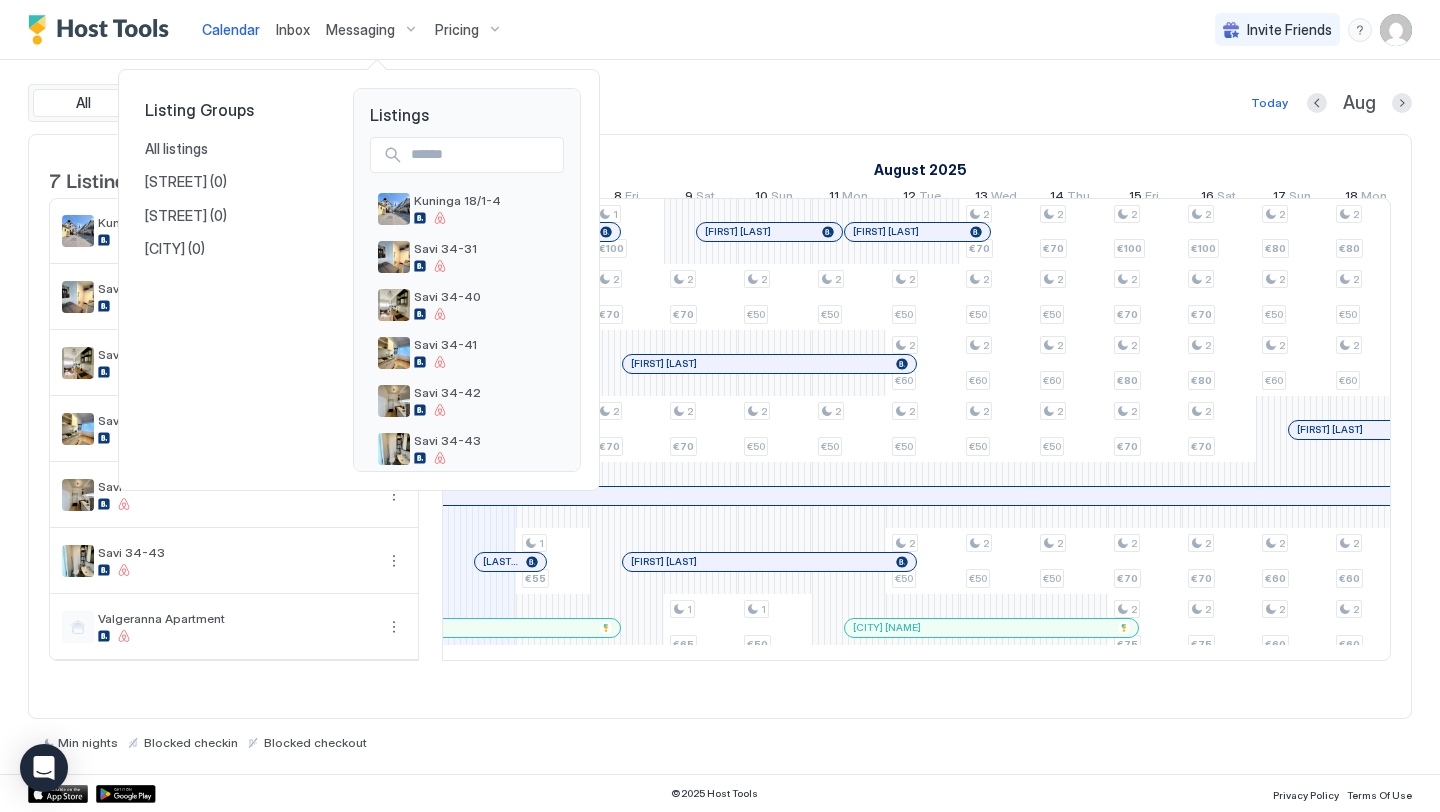 click at bounding box center (720, 406) 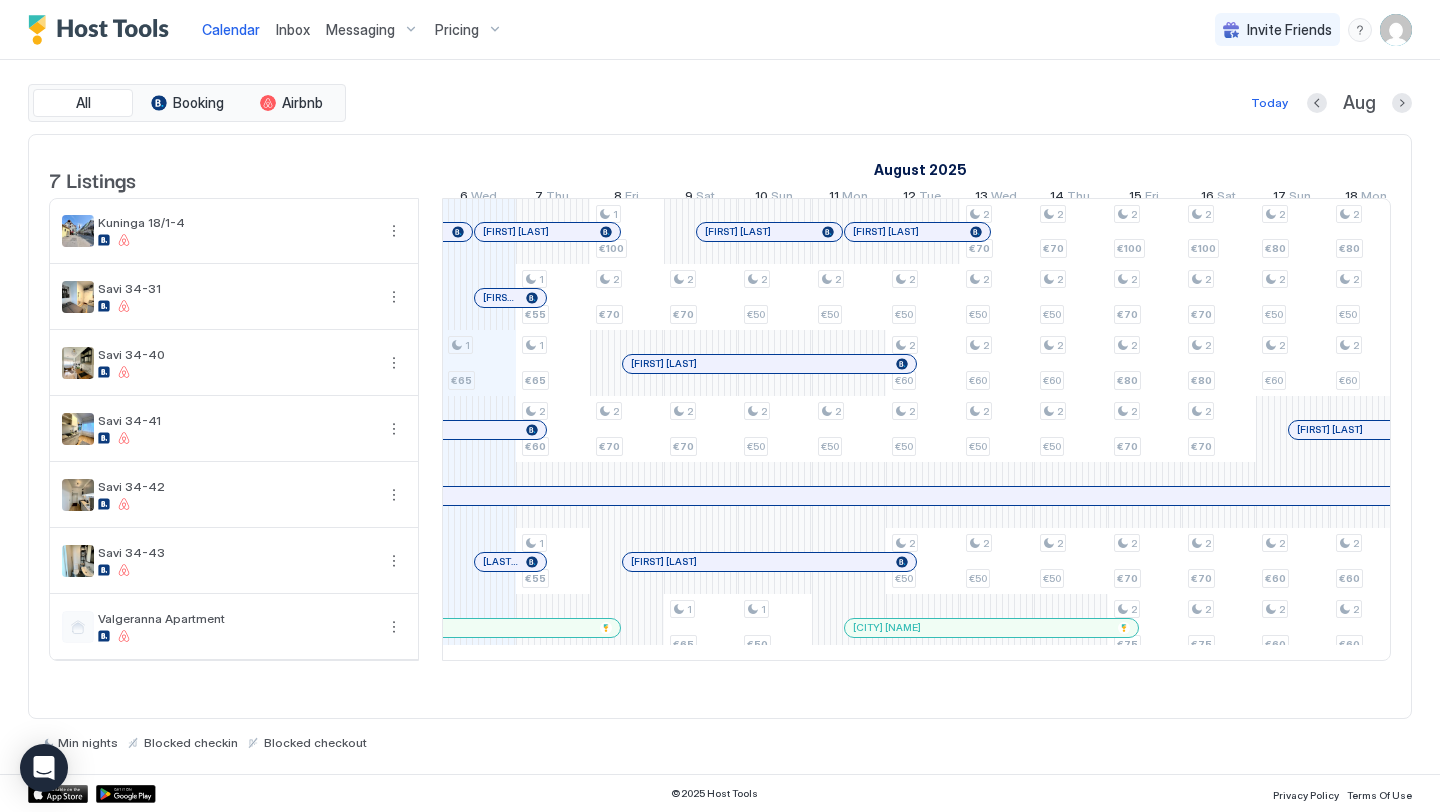 click on "Messaging" at bounding box center [360, 30] 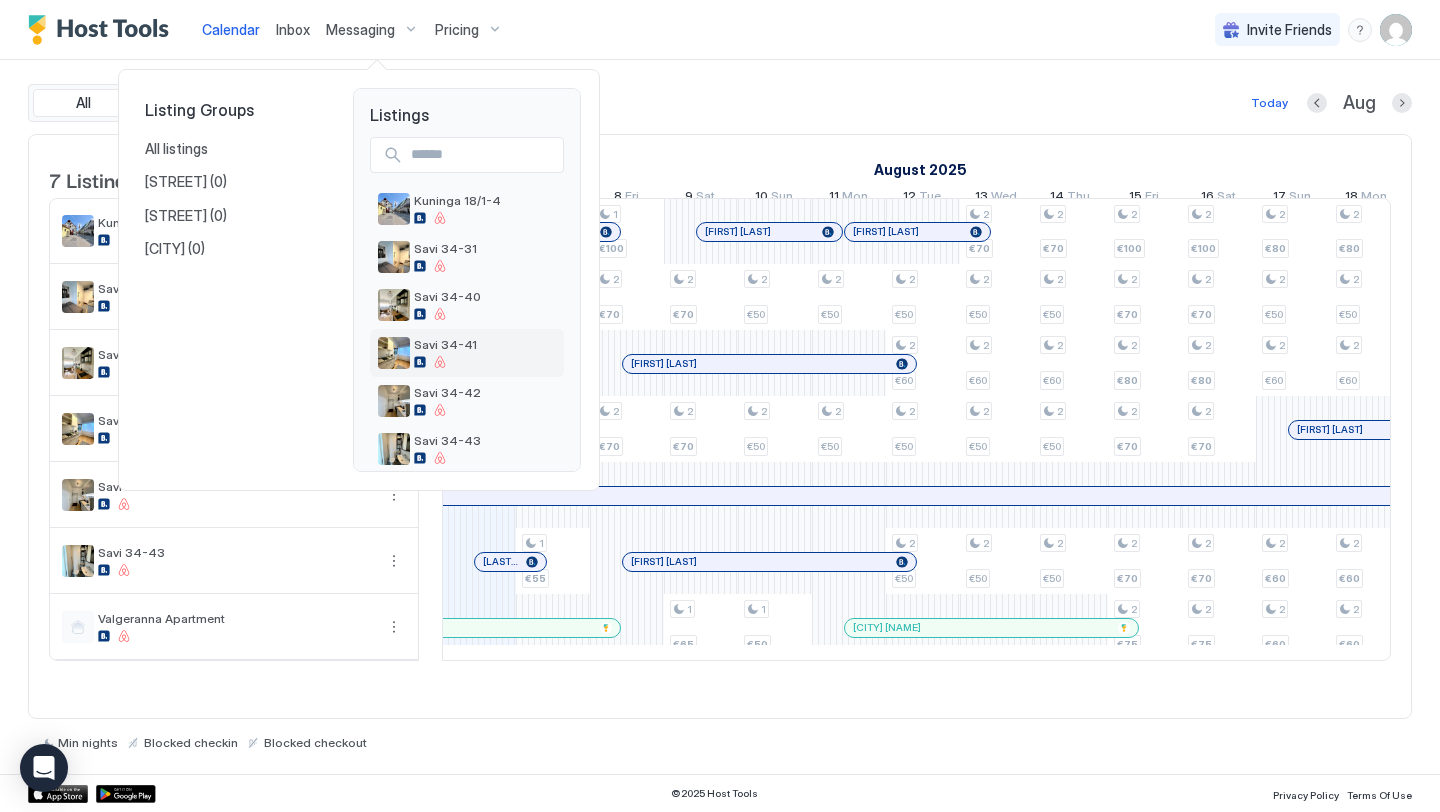 click on "Savi 34-41" at bounding box center (467, 353) 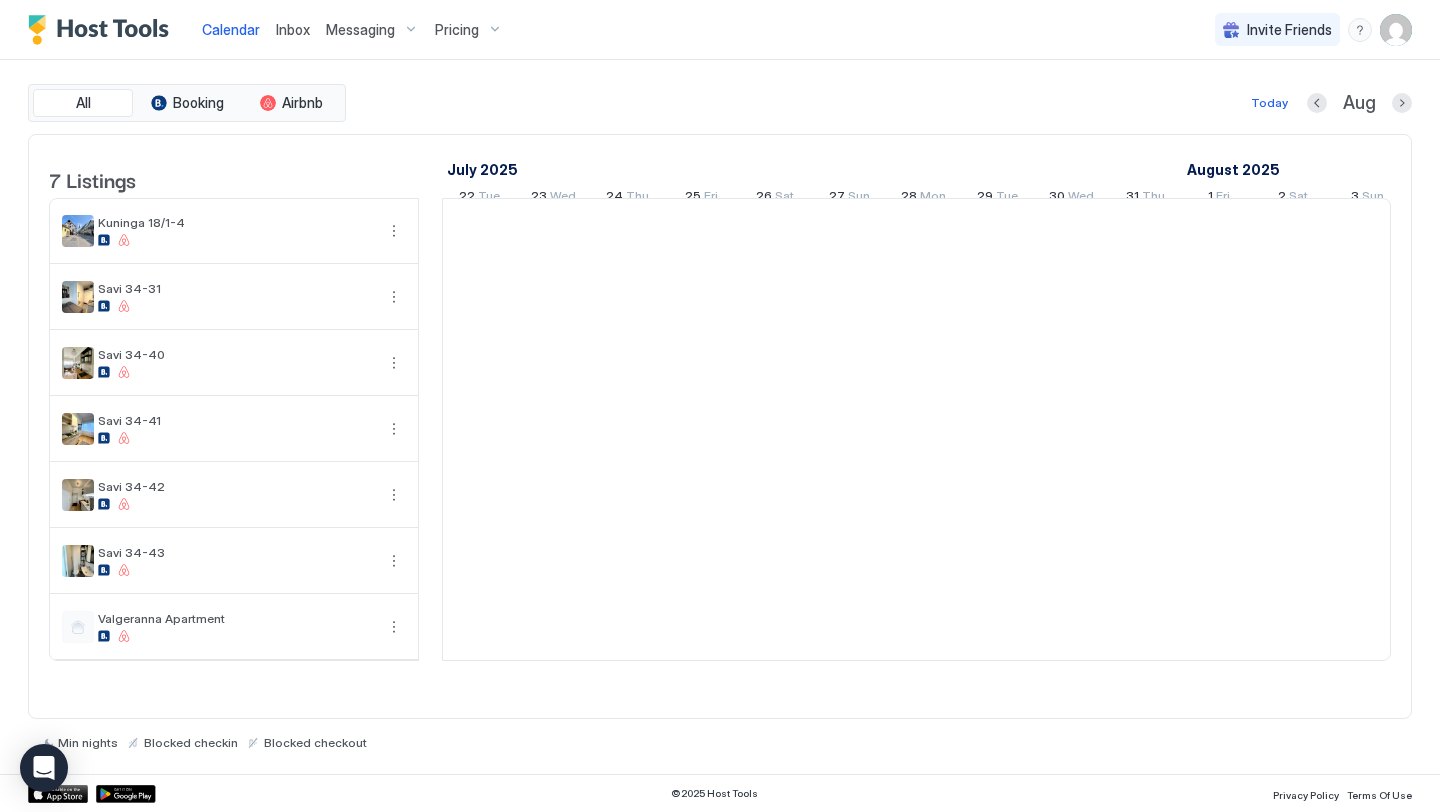 scroll, scrollTop: 0, scrollLeft: 1111, axis: horizontal 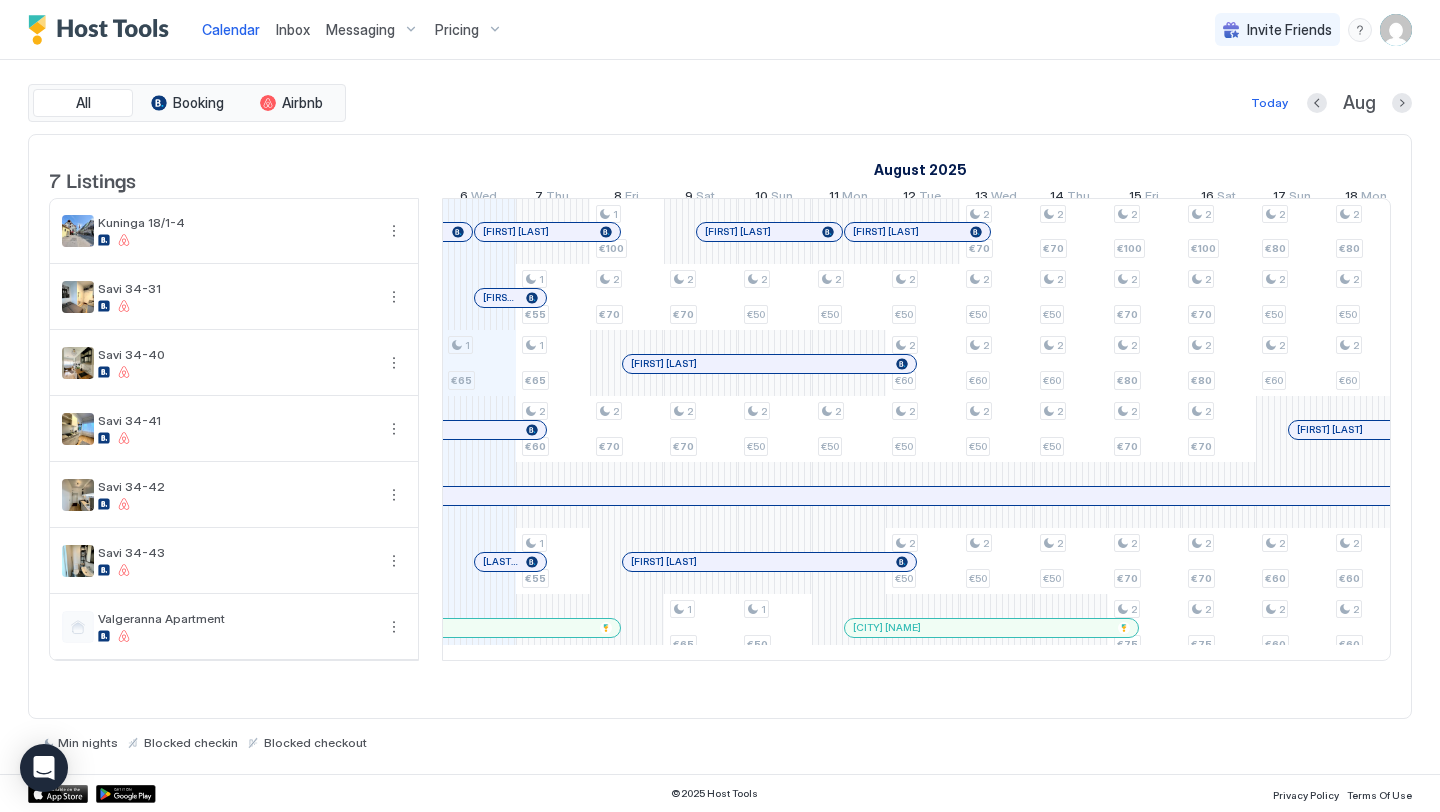click at bounding box center (494, 562) 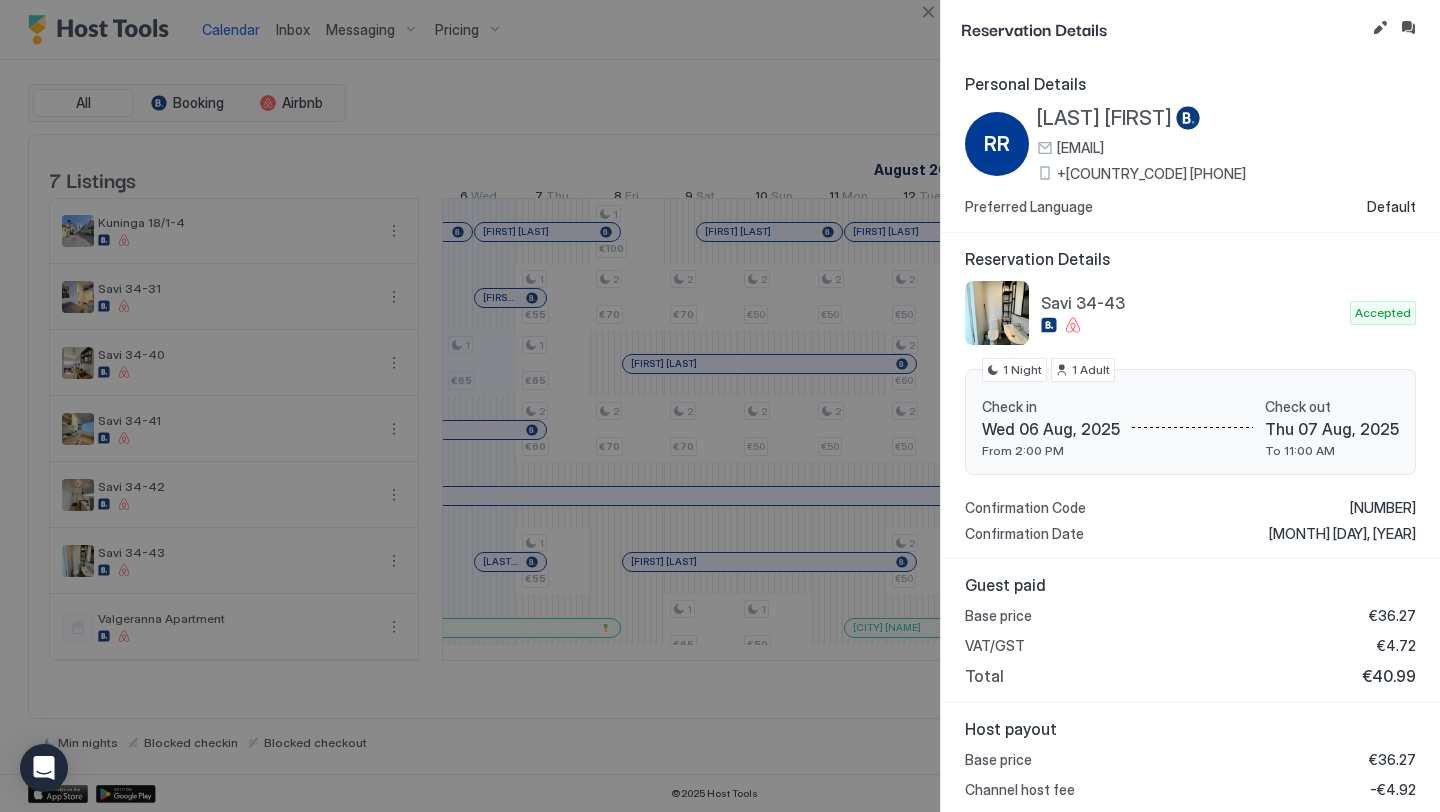 click at bounding box center [720, 406] 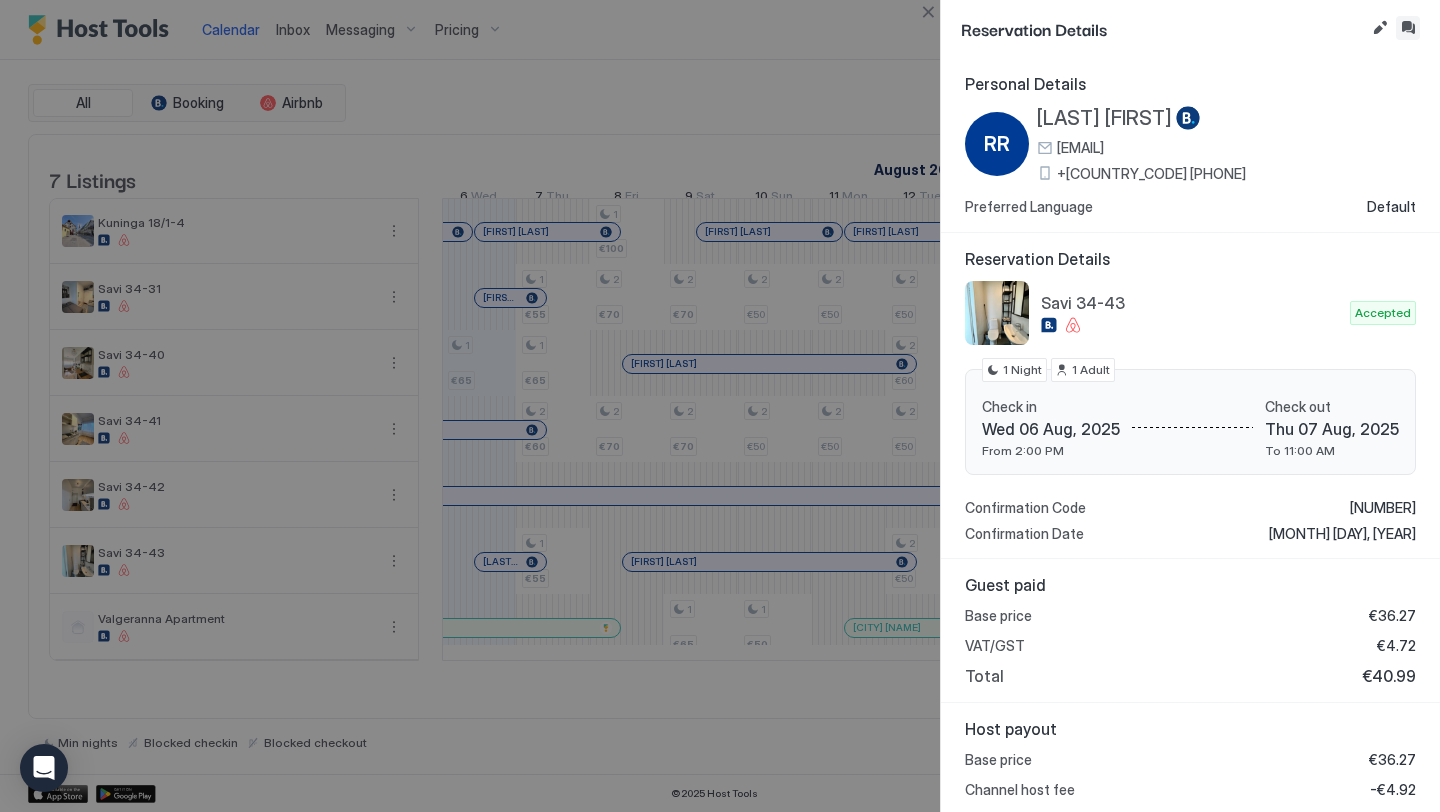 click at bounding box center [1408, 28] 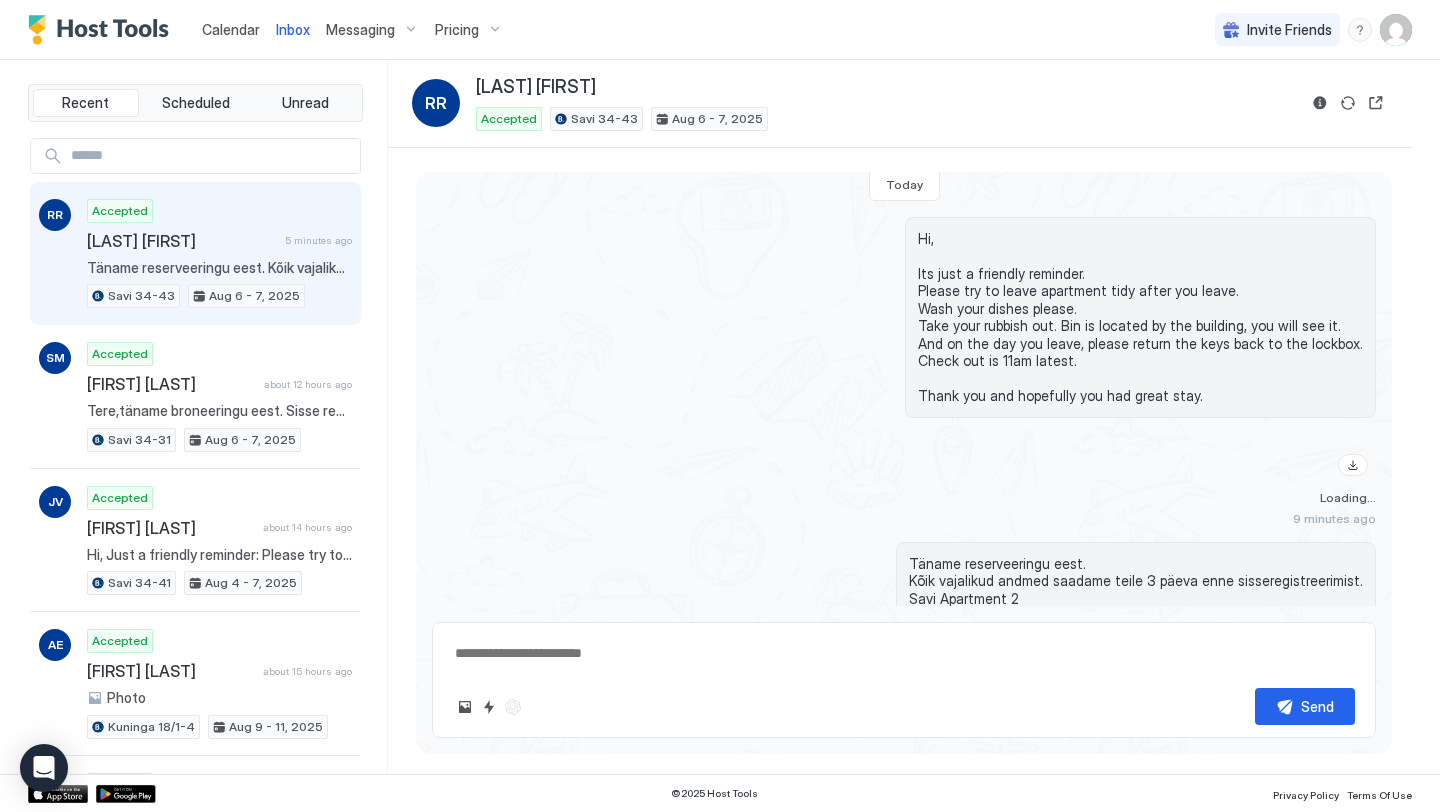 scroll, scrollTop: 55, scrollLeft: 0, axis: vertical 